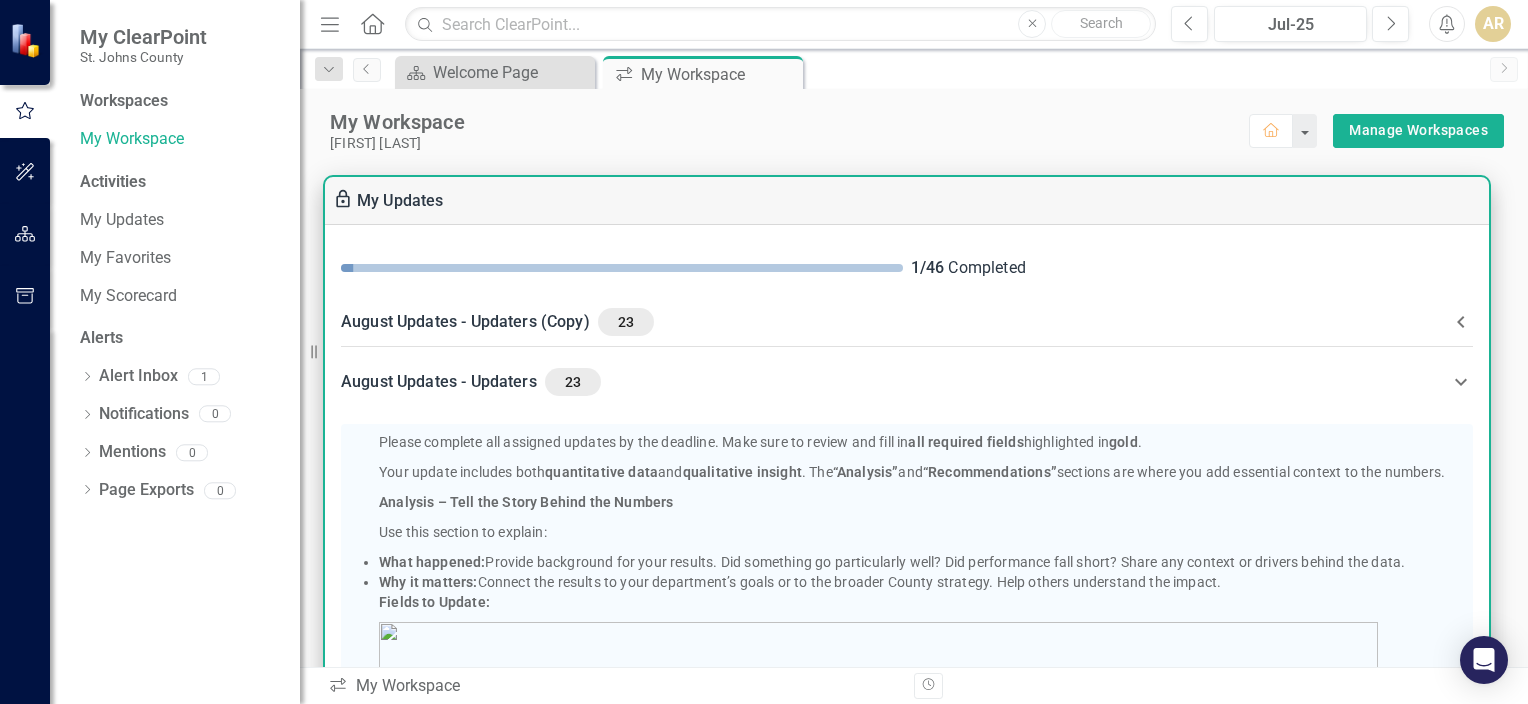 scroll, scrollTop: 0, scrollLeft: 0, axis: both 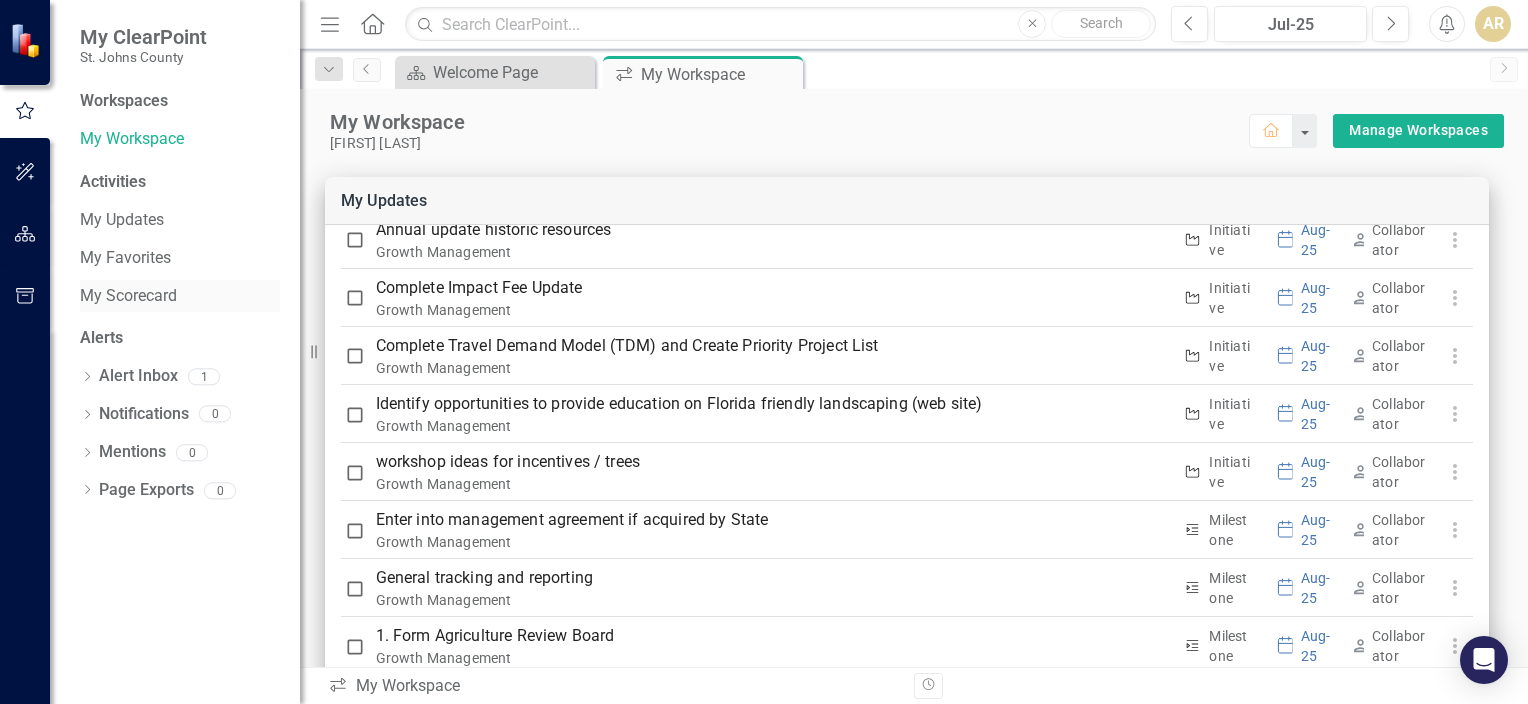 click on "My Scorecard" at bounding box center (180, 296) 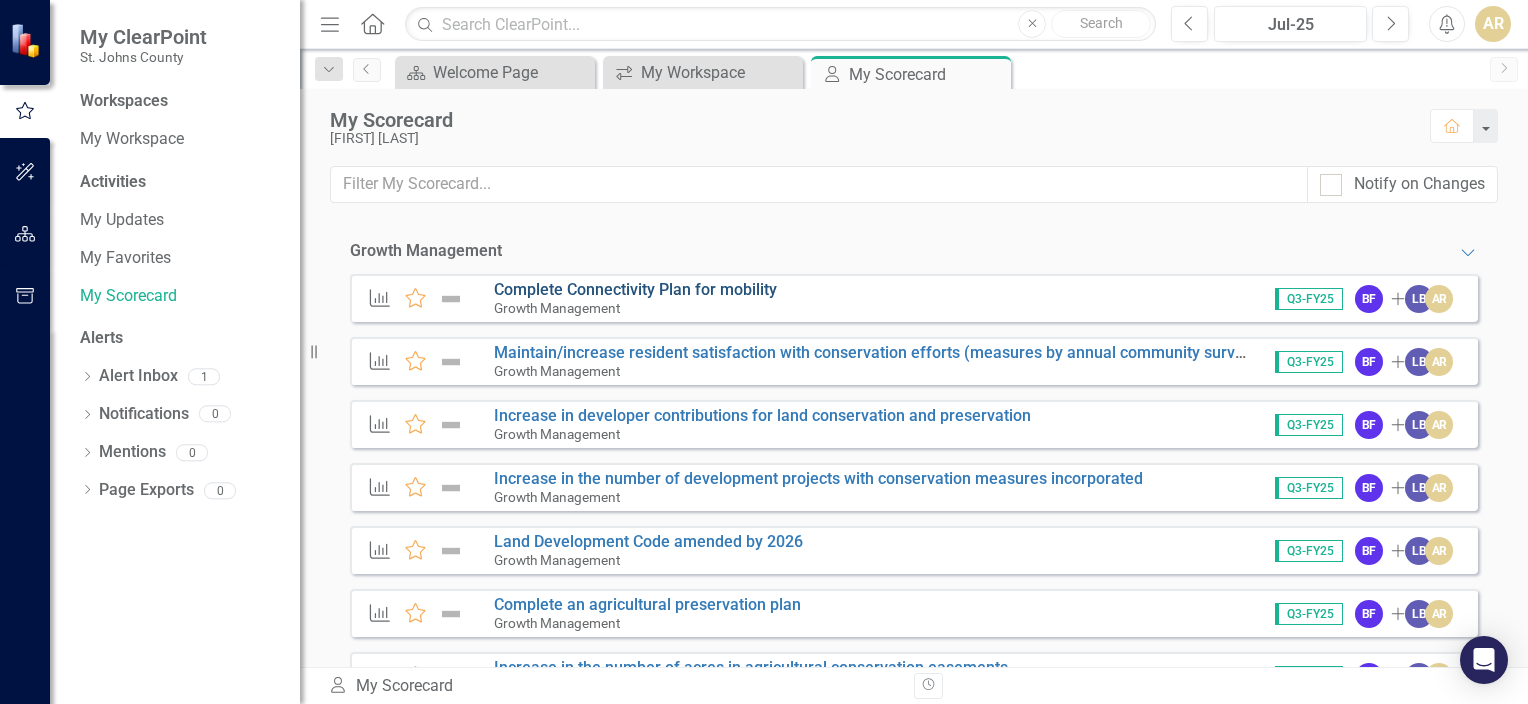 click on "Complete Connectivity Plan for mobility" at bounding box center [635, 289] 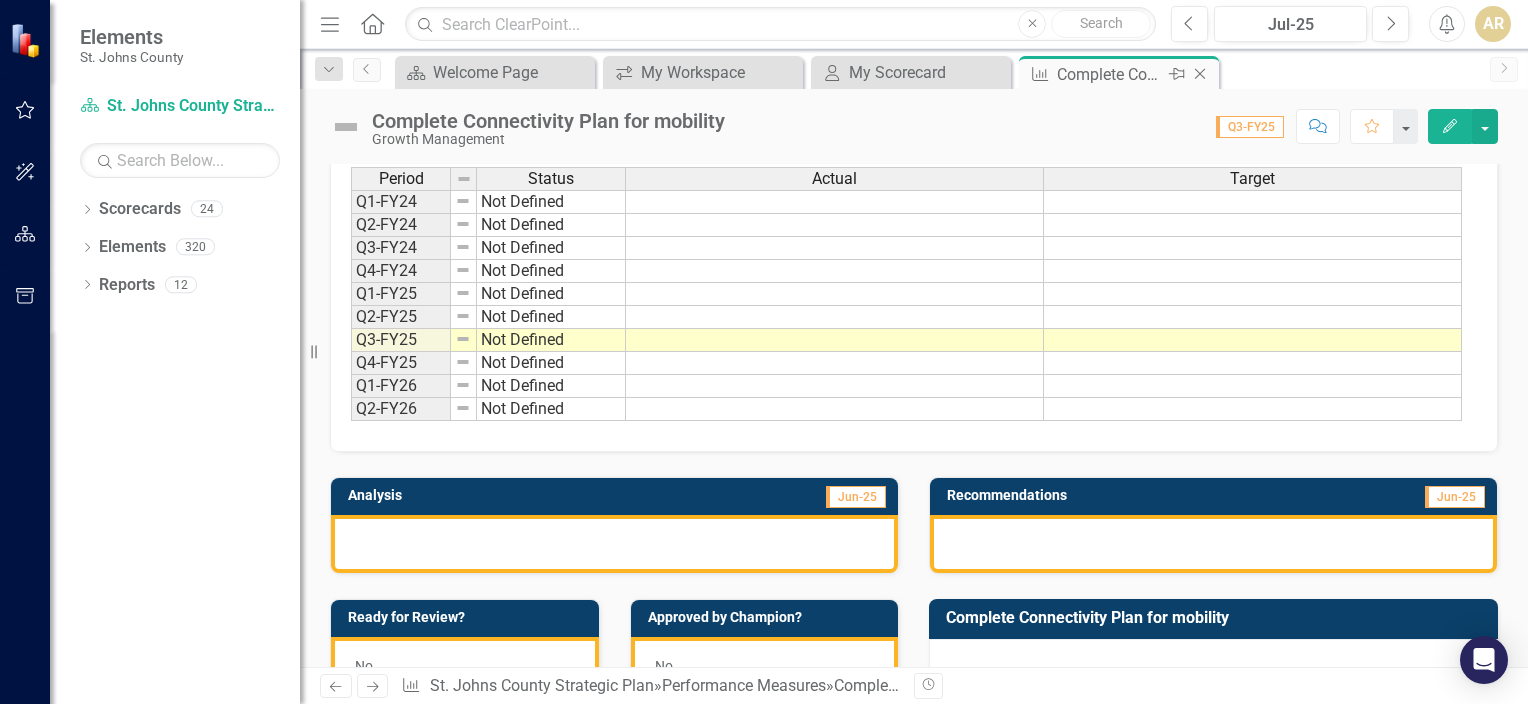 scroll, scrollTop: 0, scrollLeft: 0, axis: both 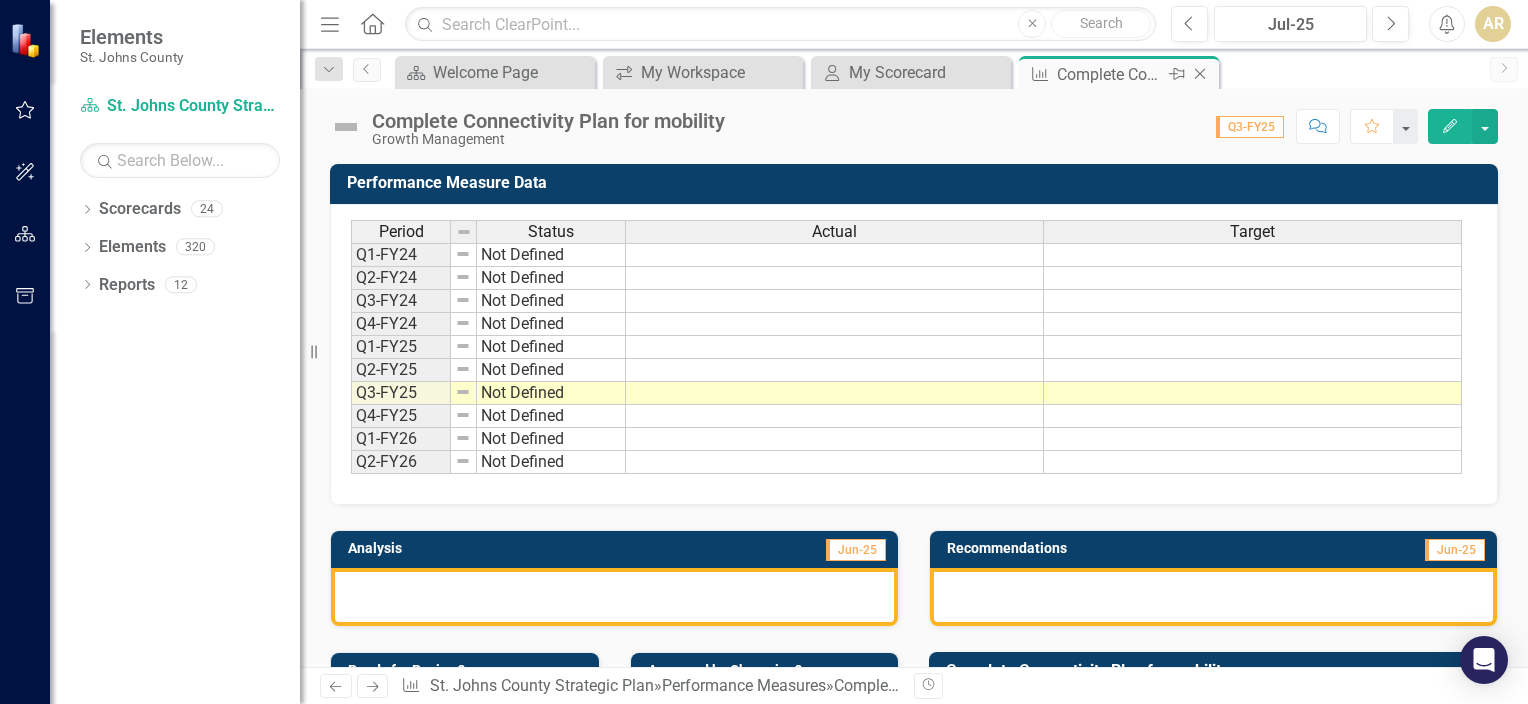 click 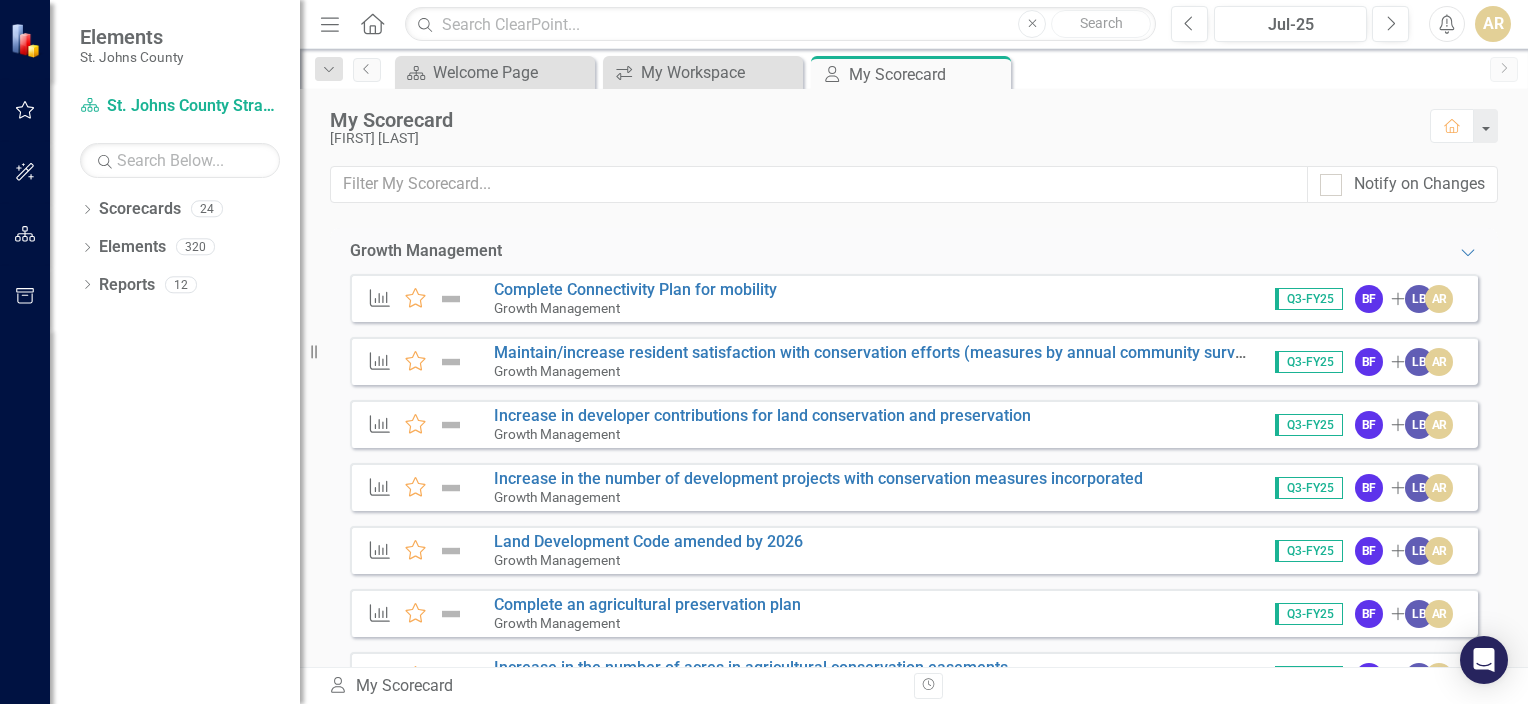 click on "Growth Management" at bounding box center [426, 251] 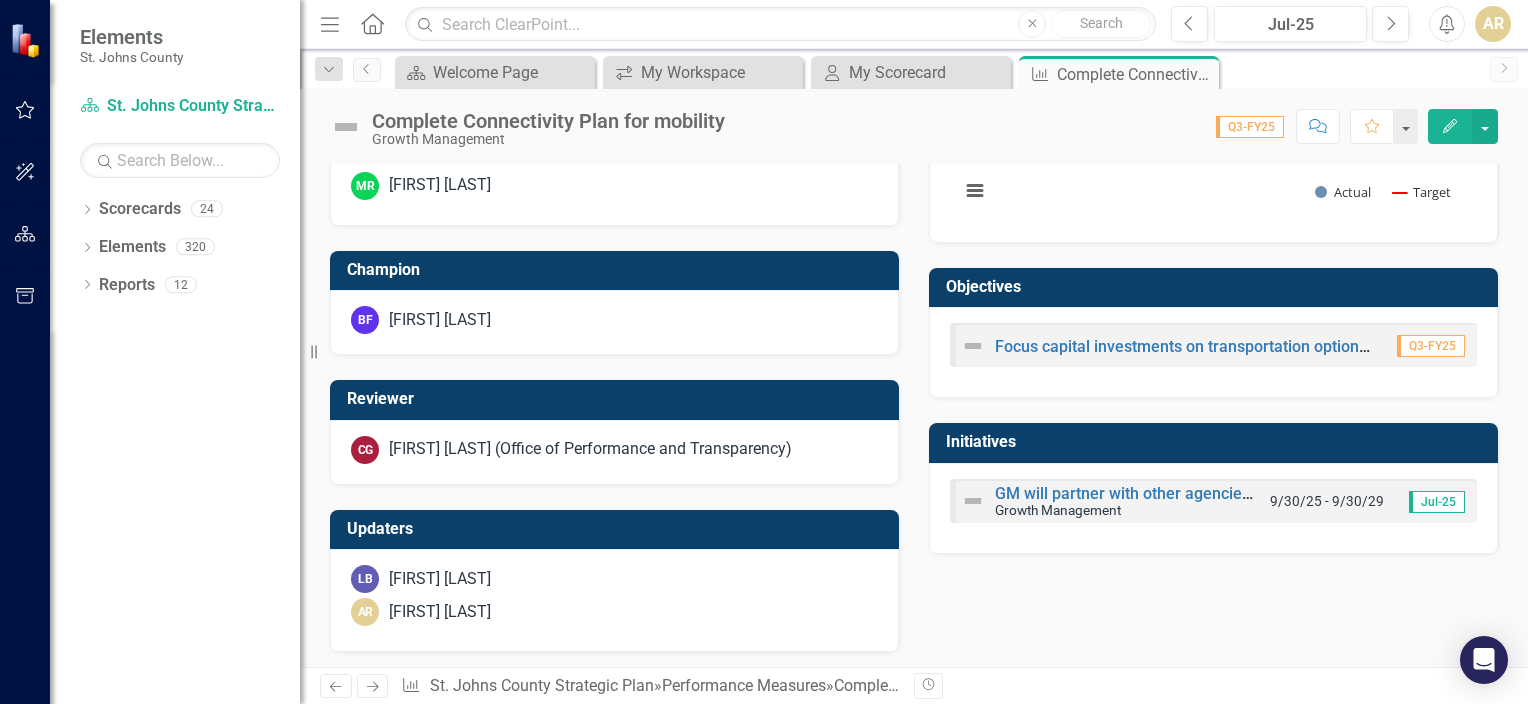 scroll, scrollTop: 788, scrollLeft: 0, axis: vertical 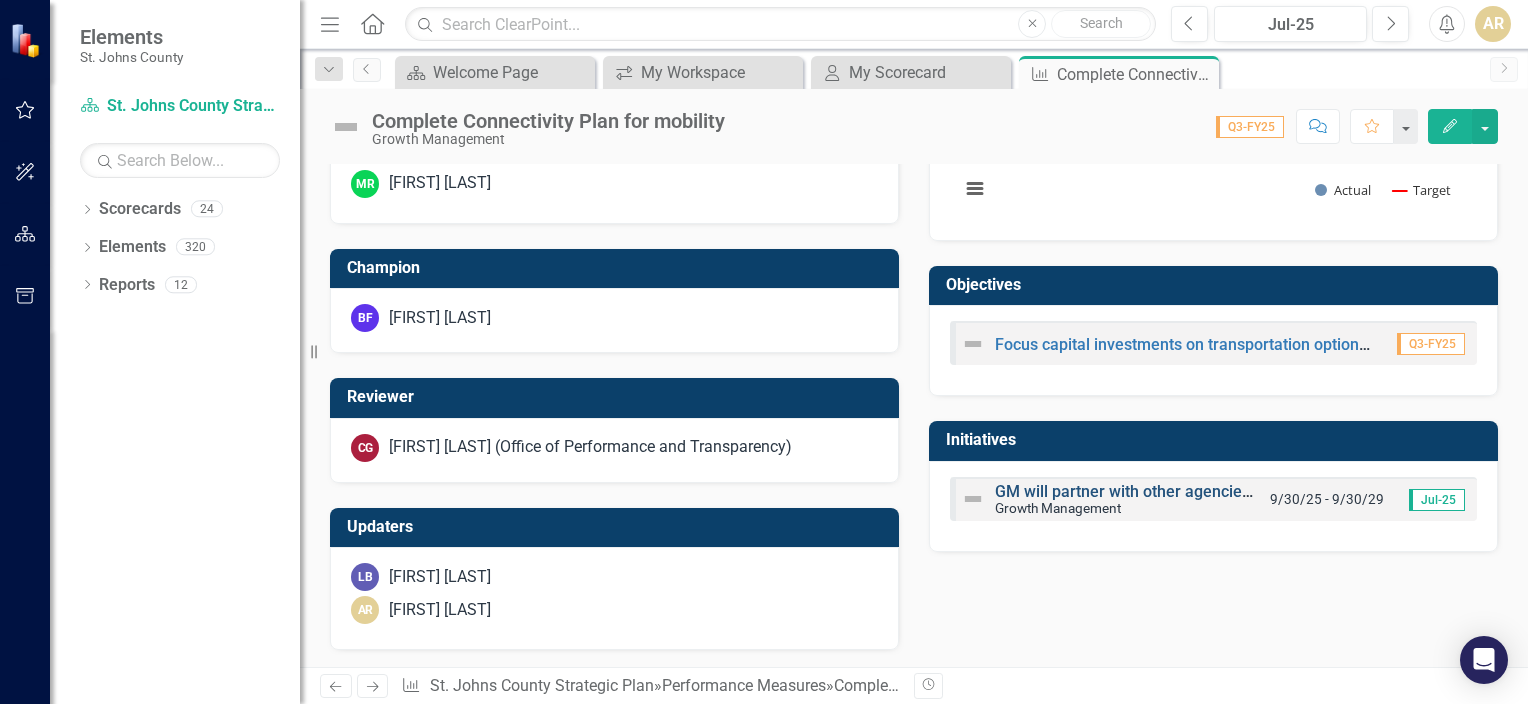 click on "GM will partner with other agencies/departments to implement programs that support transportation mobility connectivity." at bounding box center (1433, 491) 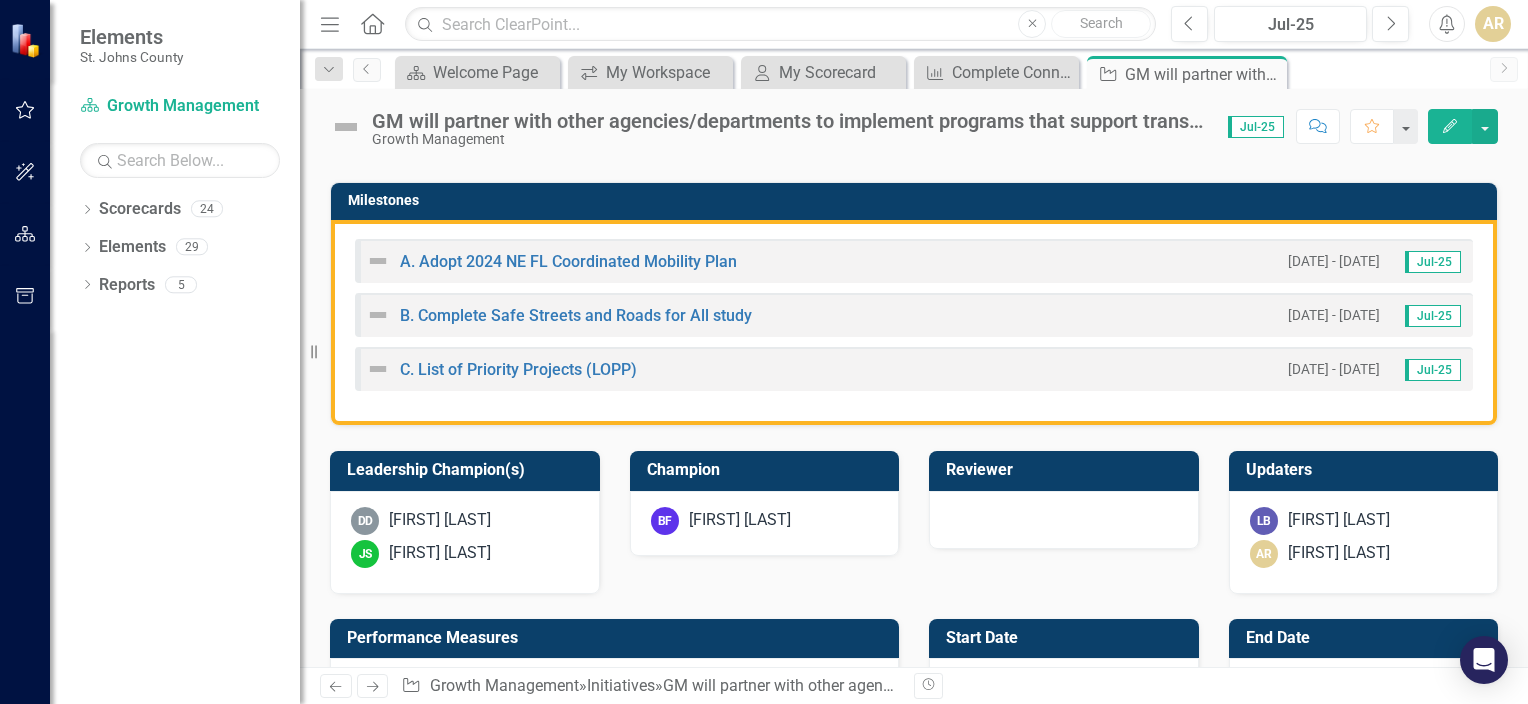 scroll, scrollTop: 400, scrollLeft: 0, axis: vertical 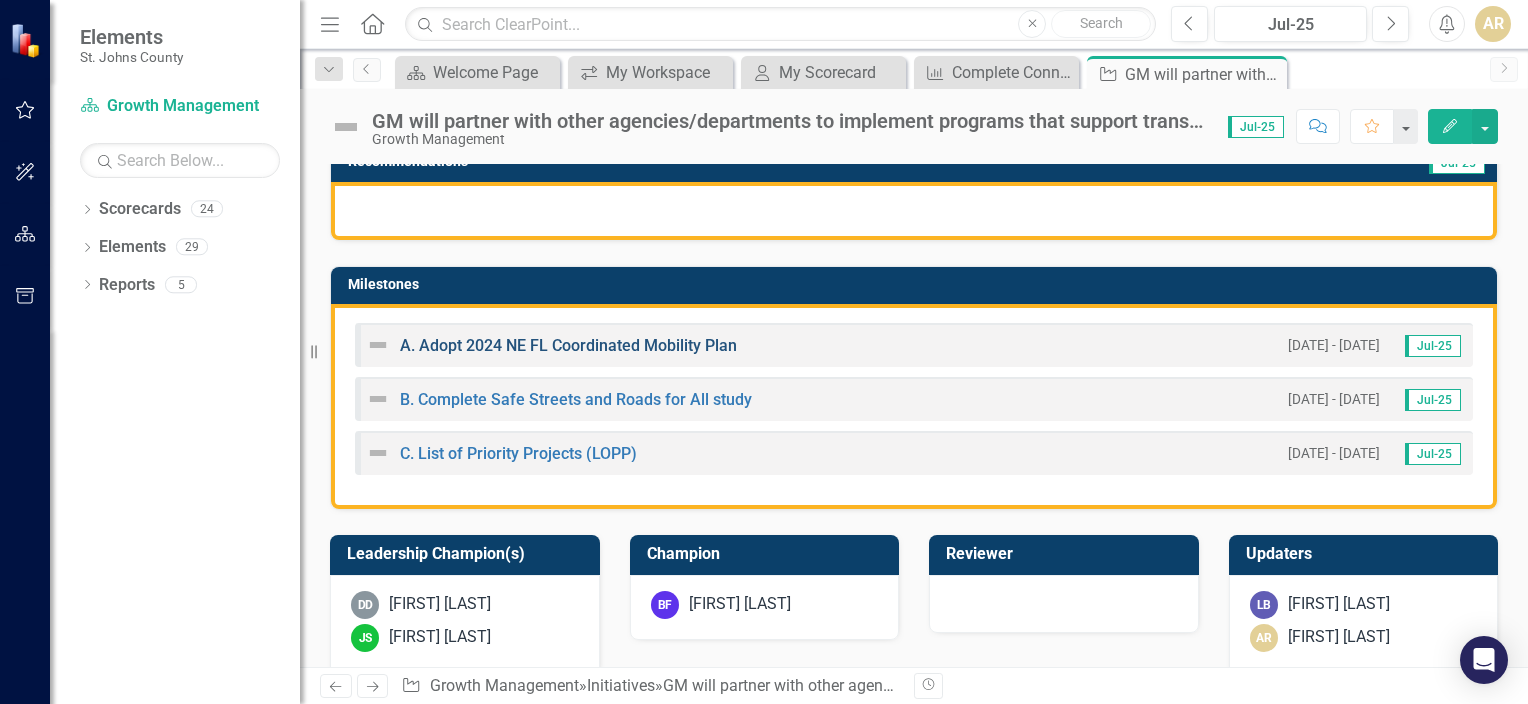 click on "A. Adopt 2024 NE FL Coordinated Mobility Plan" at bounding box center [568, 345] 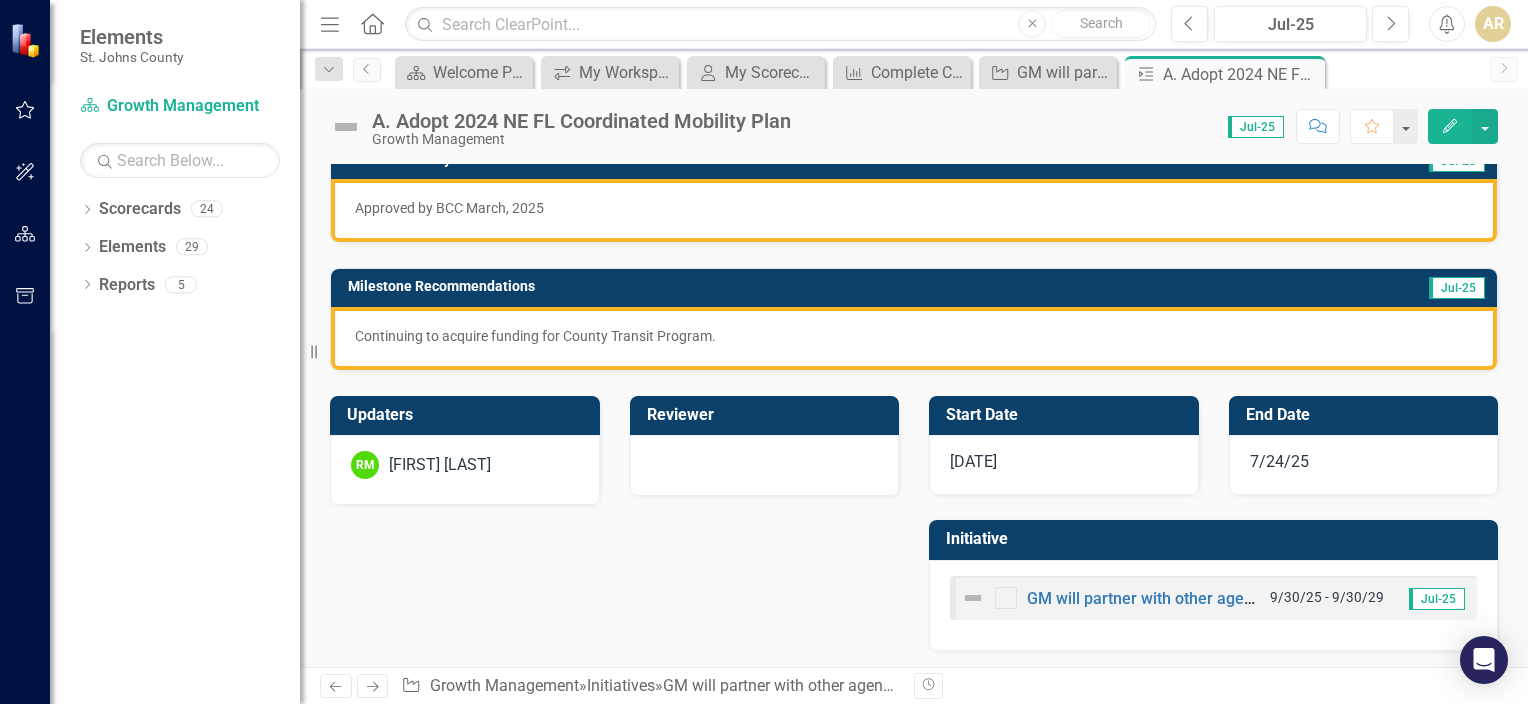 scroll, scrollTop: 0, scrollLeft: 0, axis: both 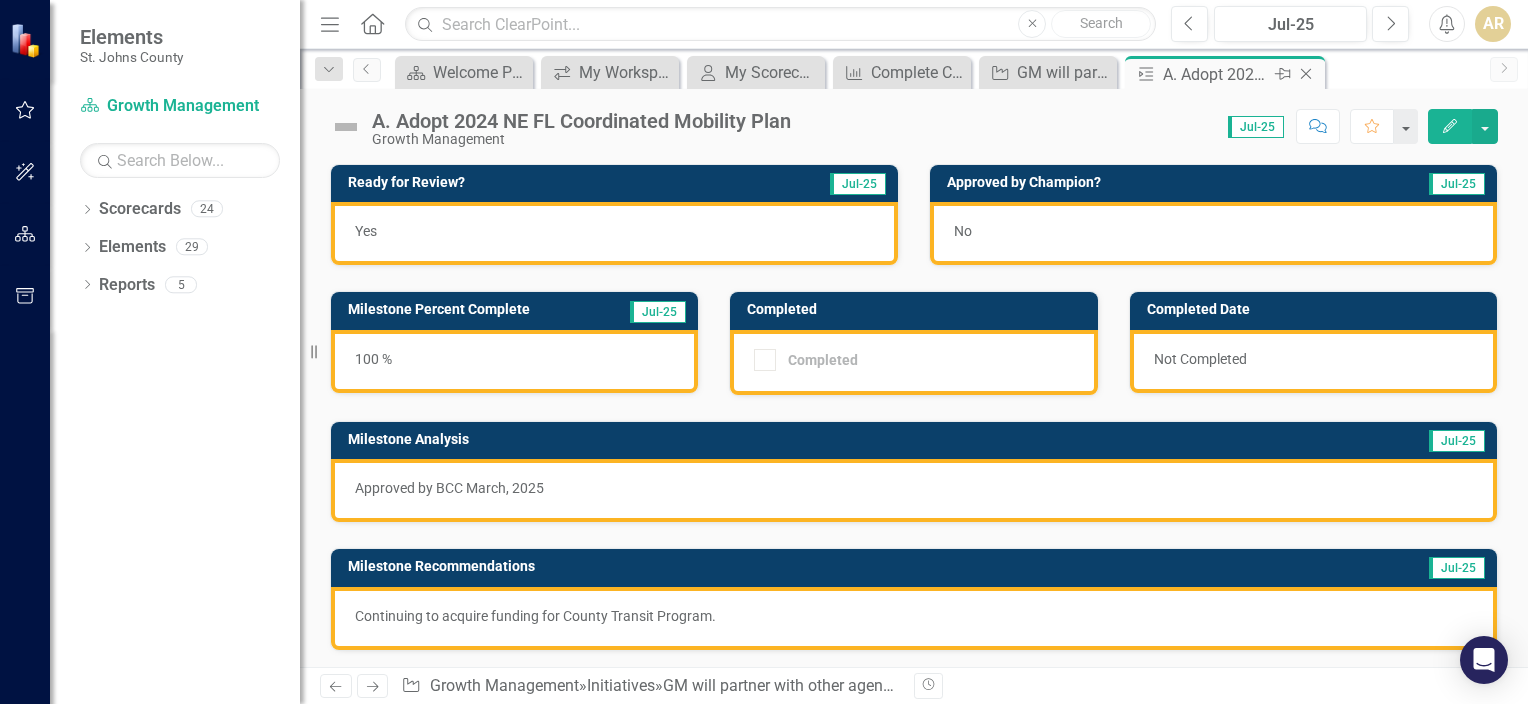 click 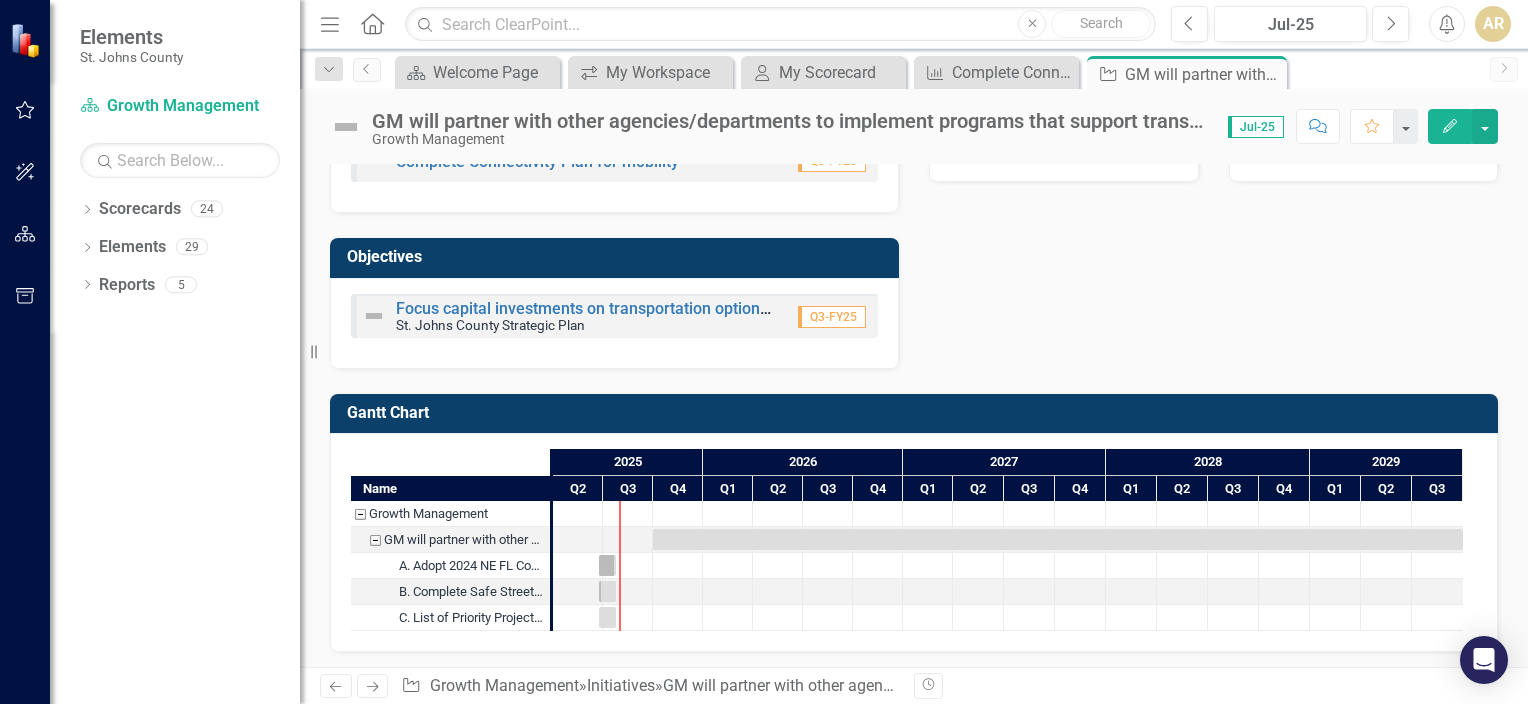 scroll, scrollTop: 420, scrollLeft: 0, axis: vertical 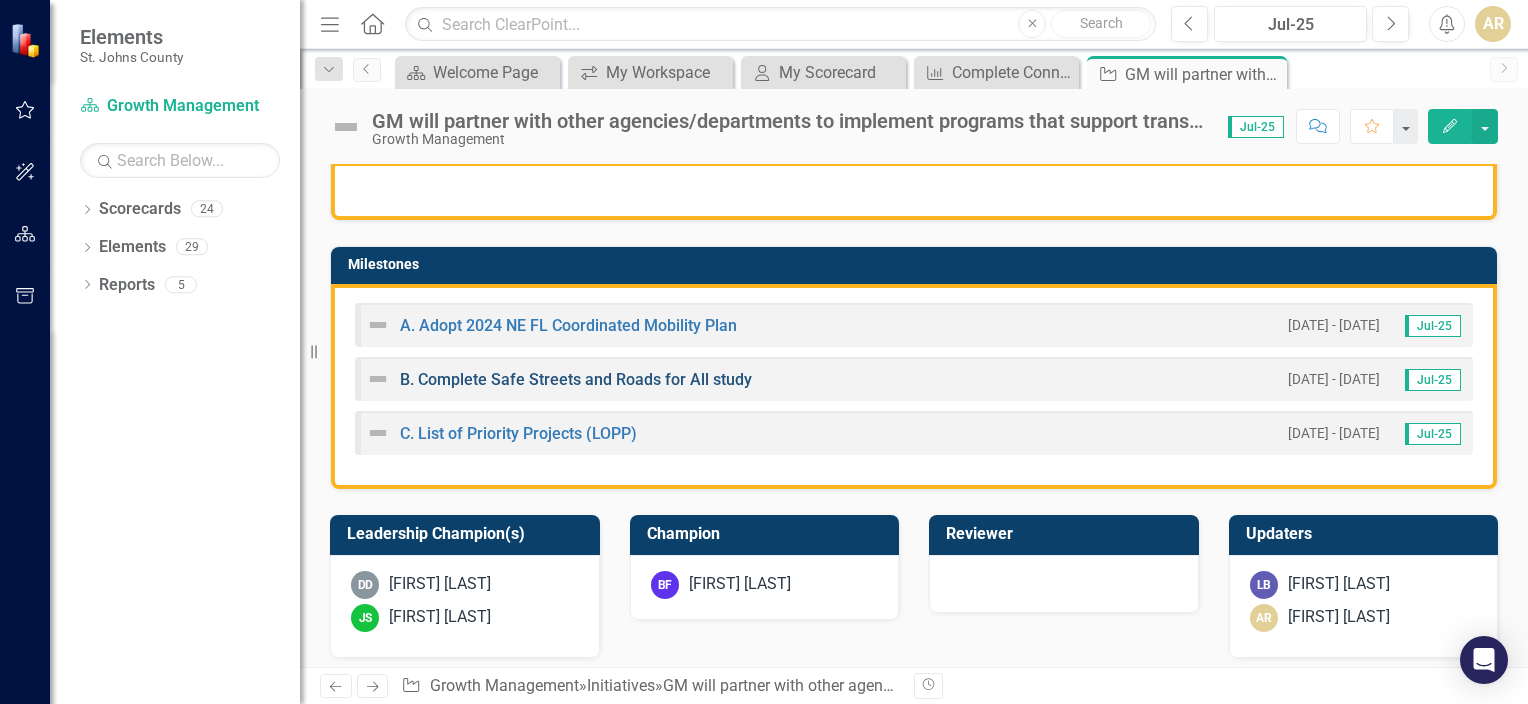 click on "B. Complete Safe Streets and Roads for All study" at bounding box center (576, 379) 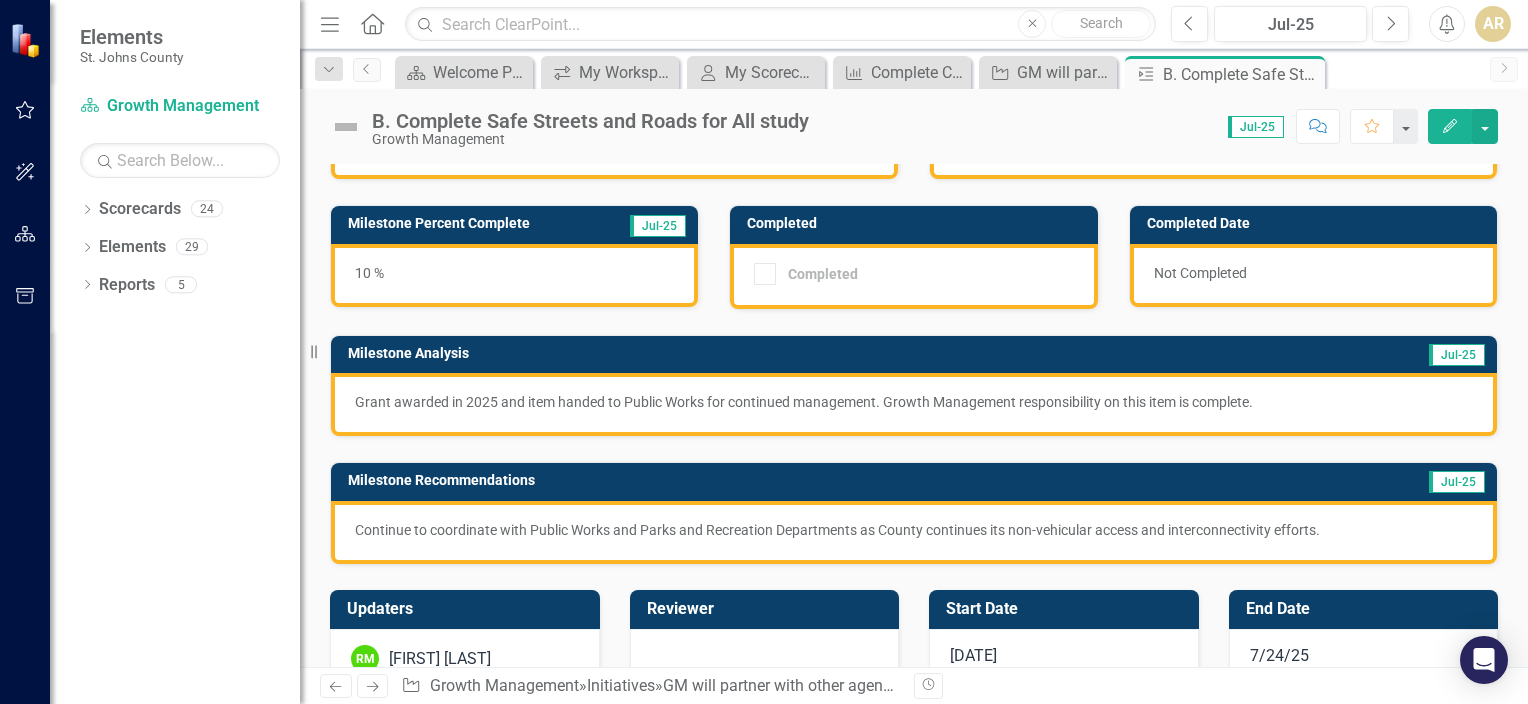 scroll, scrollTop: 0, scrollLeft: 0, axis: both 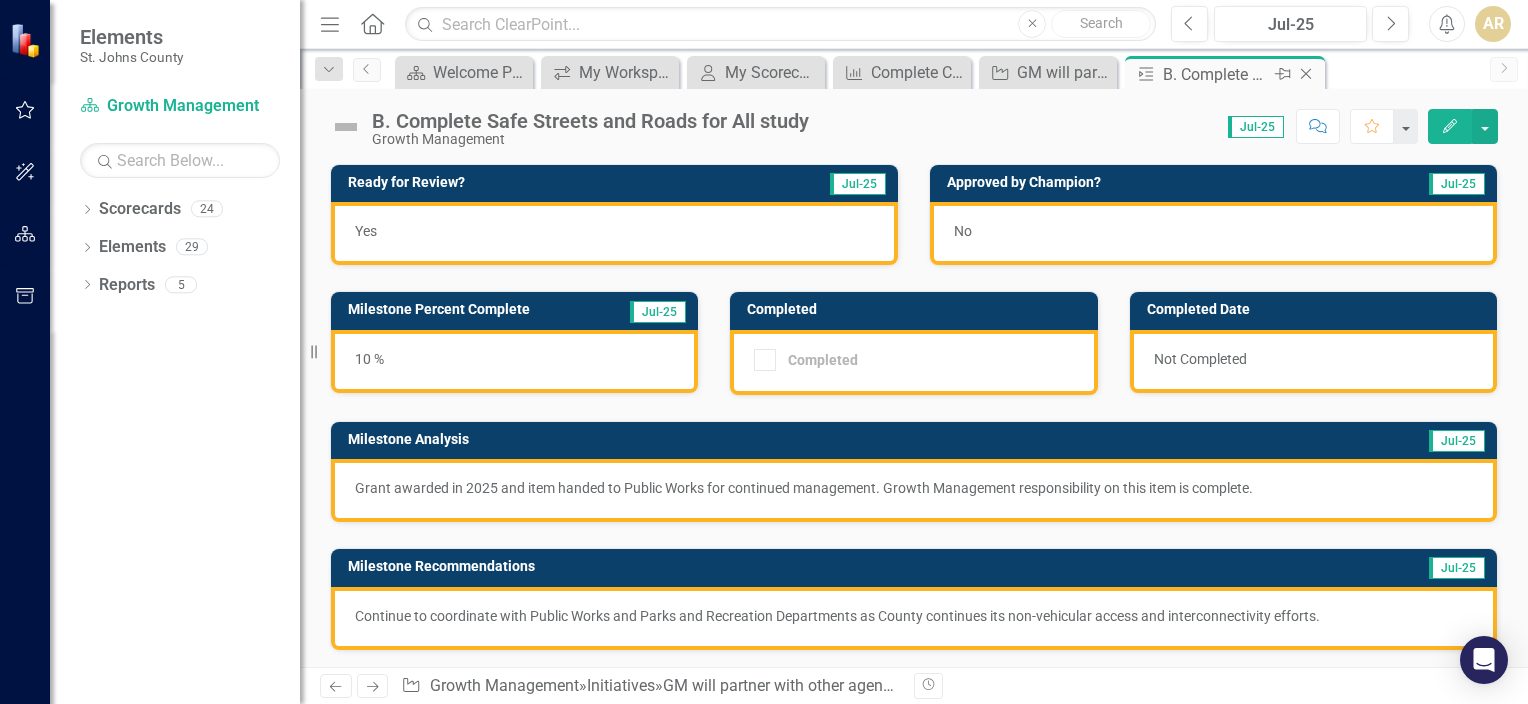 click on "Close" 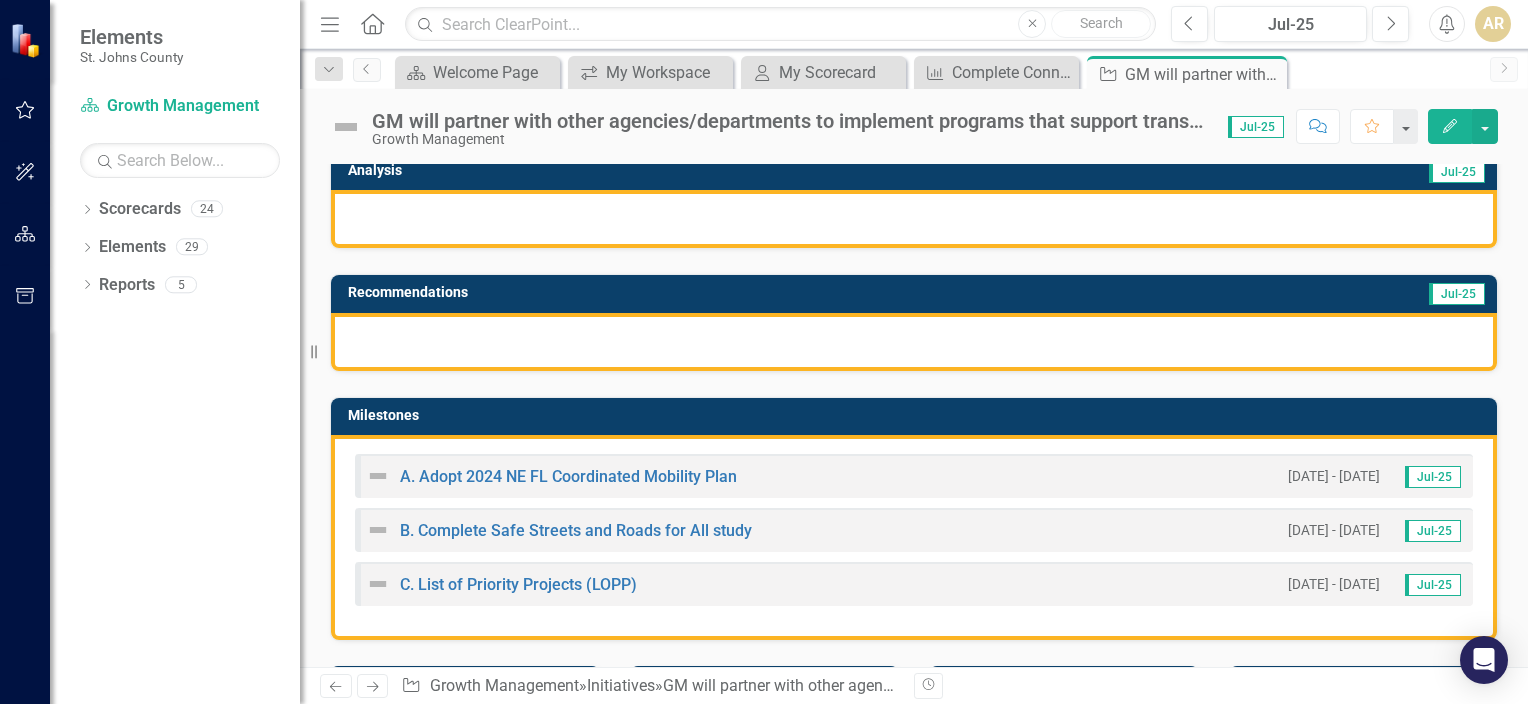 scroll, scrollTop: 400, scrollLeft: 0, axis: vertical 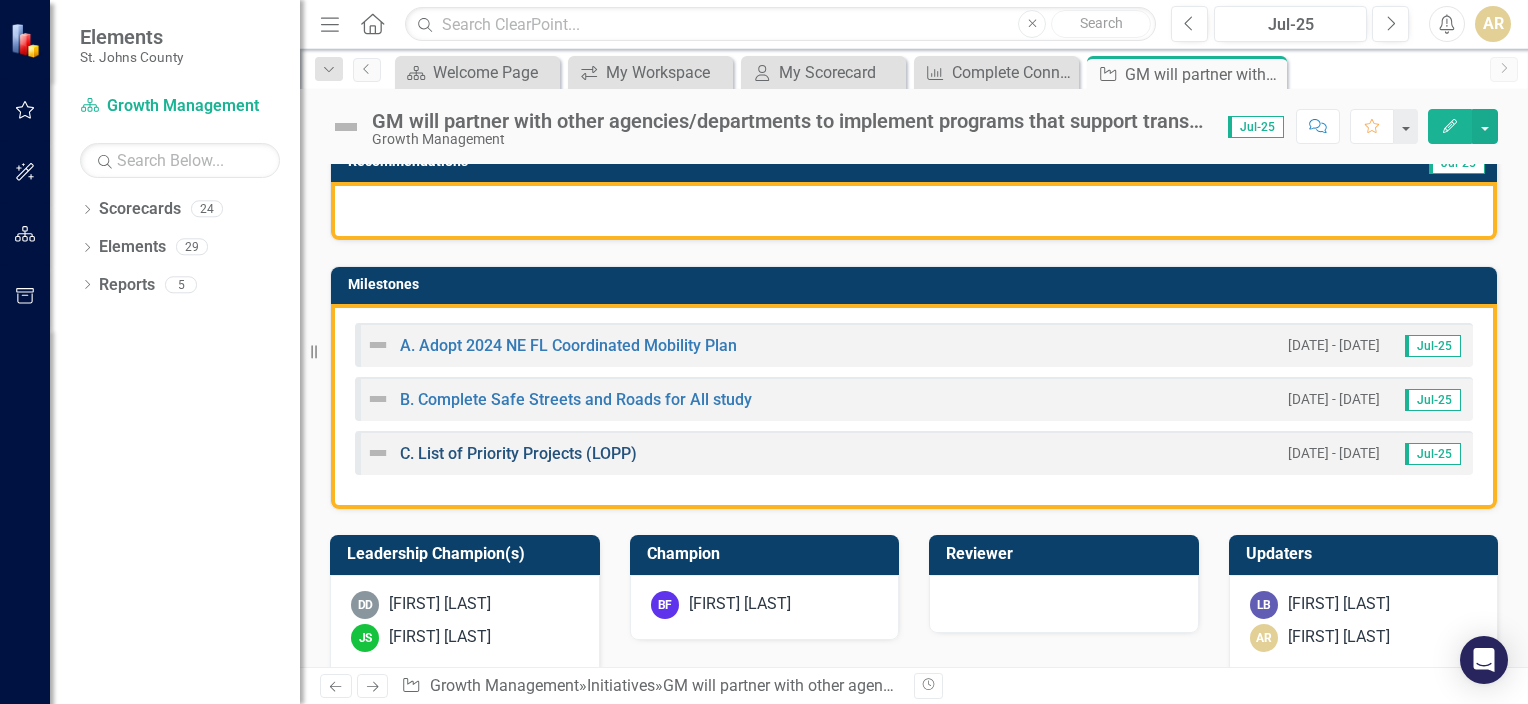 click on "C. List of Priority Projects (LOPP)" at bounding box center [518, 453] 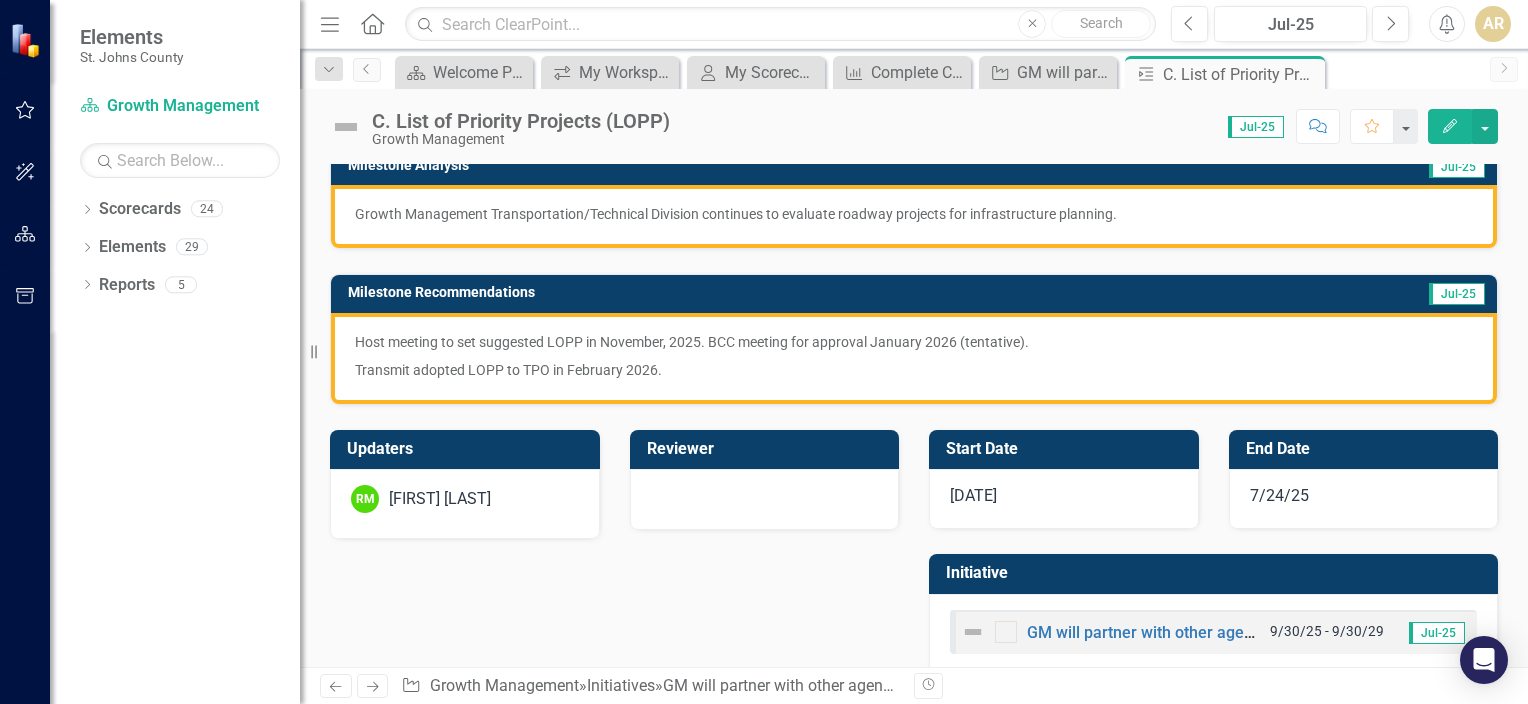 scroll, scrollTop: 308, scrollLeft: 0, axis: vertical 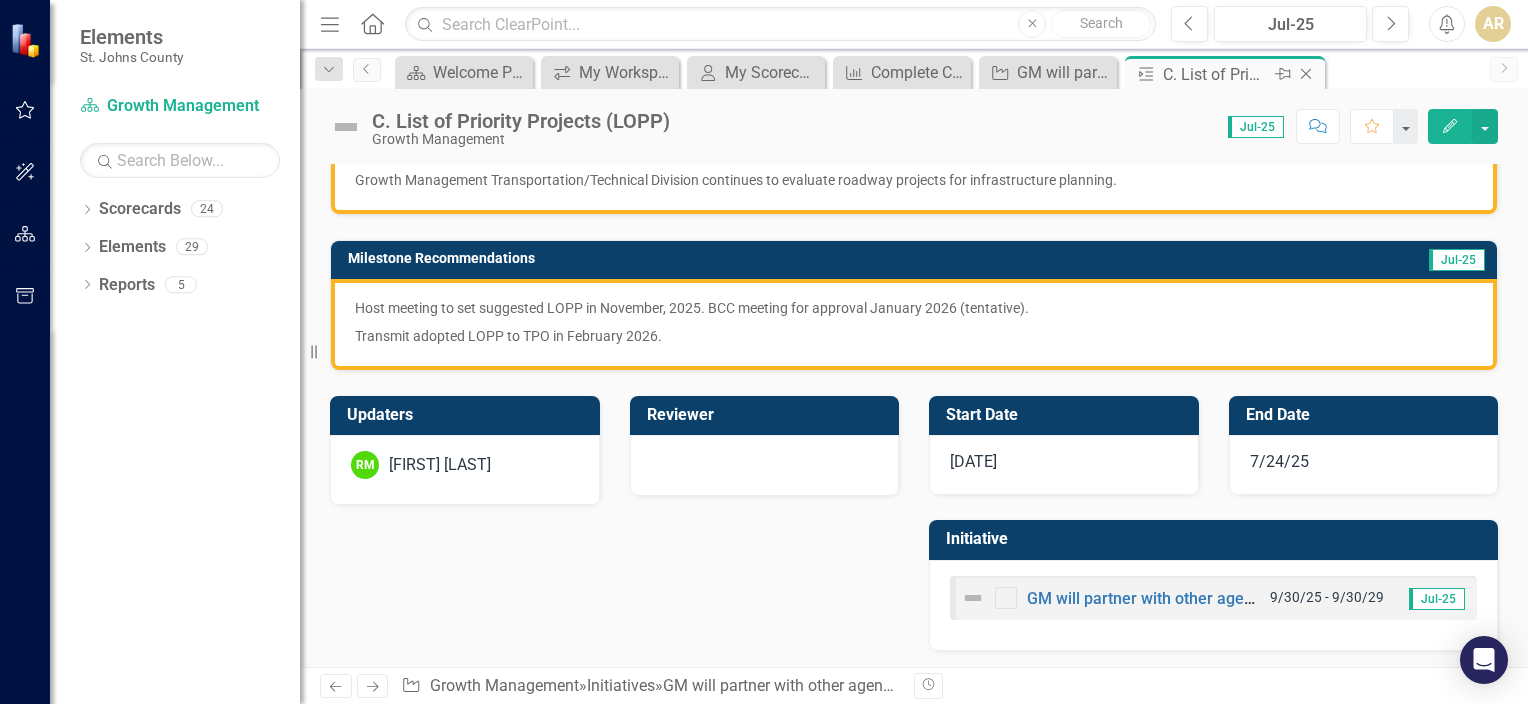 click 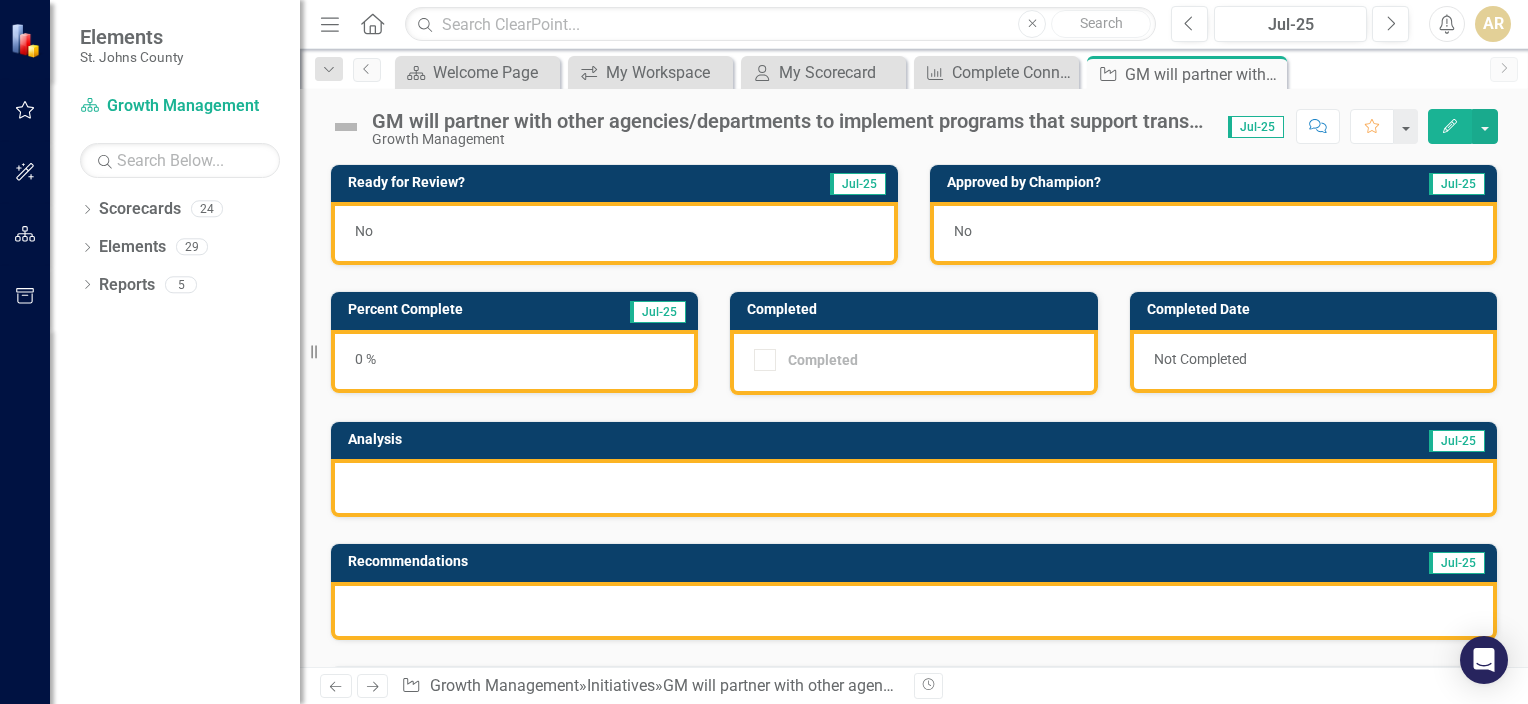 scroll, scrollTop: 500, scrollLeft: 0, axis: vertical 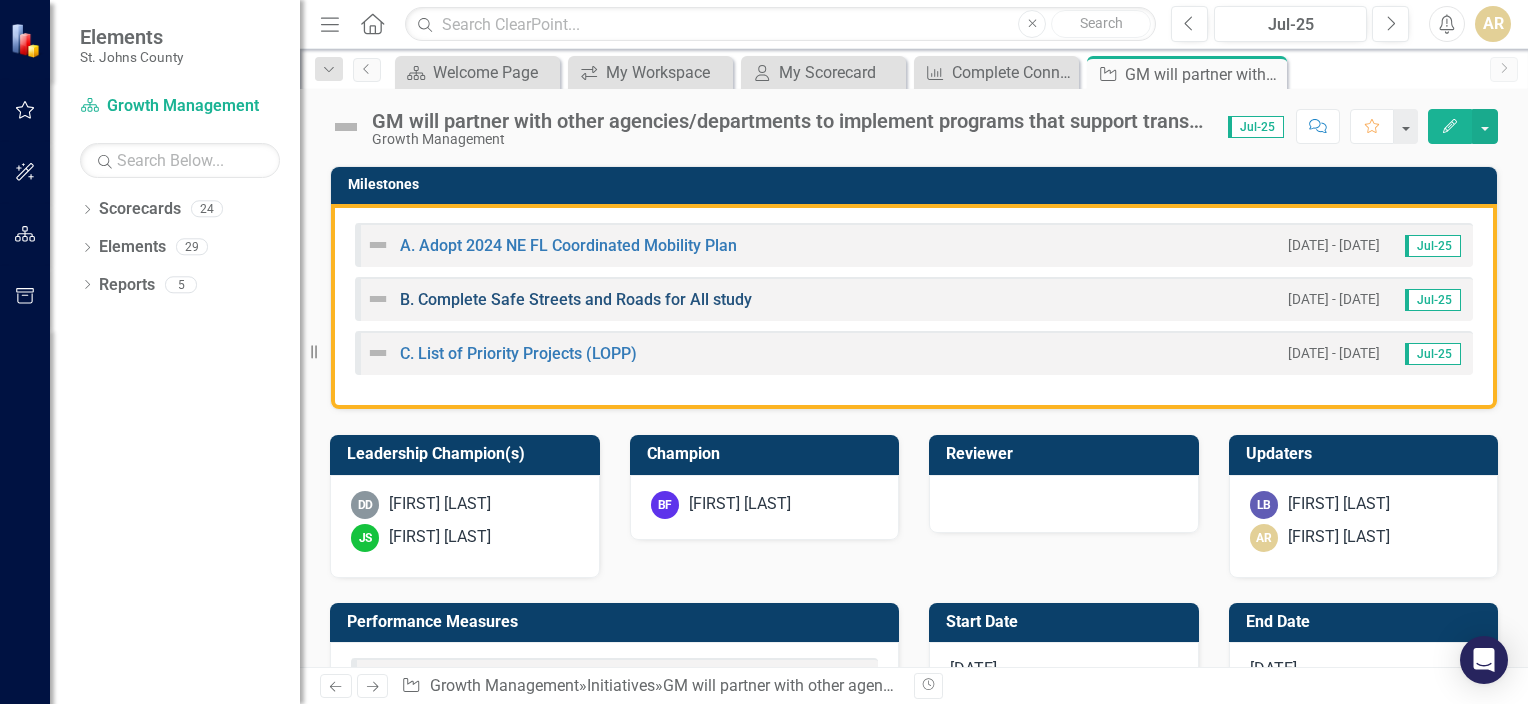 click on "B. Complete Safe Streets and Roads for All study" at bounding box center [576, 299] 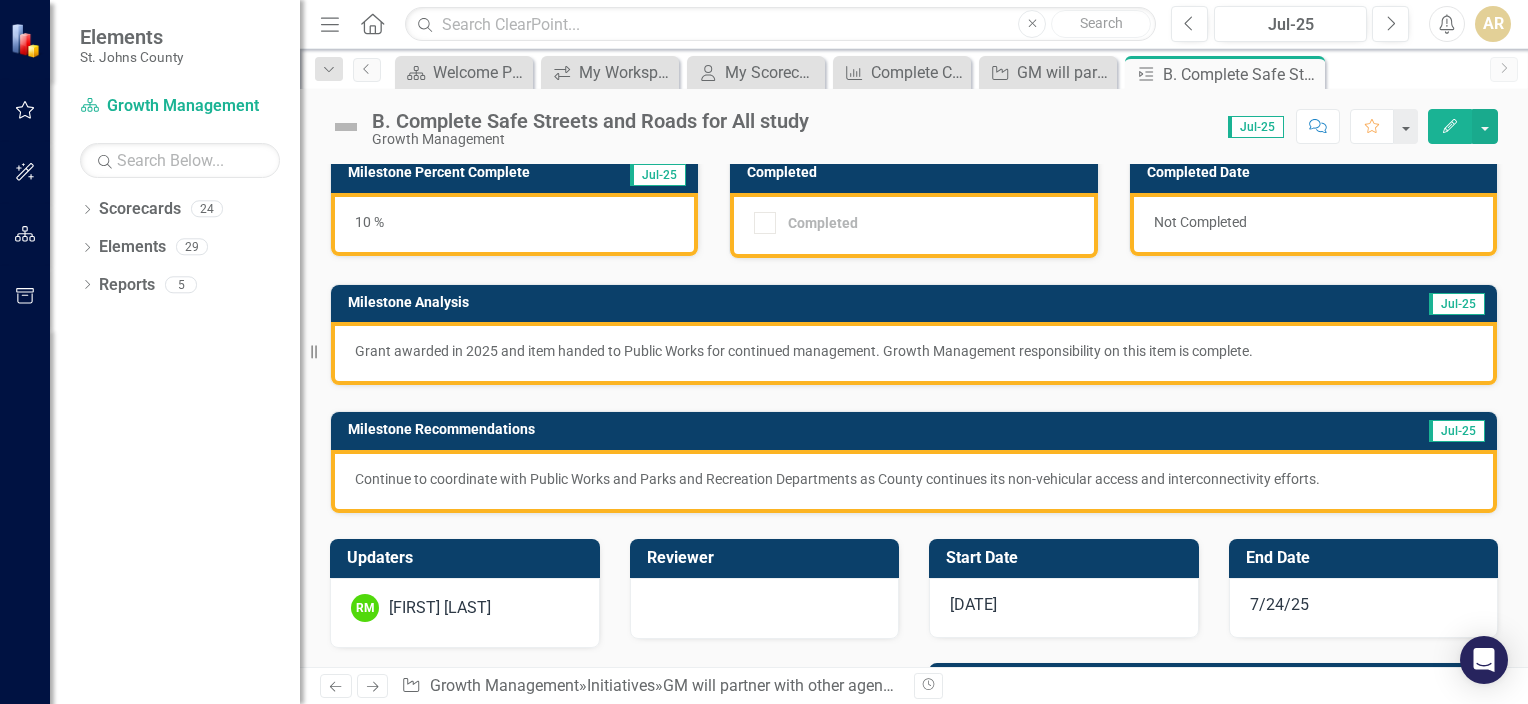 scroll, scrollTop: 280, scrollLeft: 0, axis: vertical 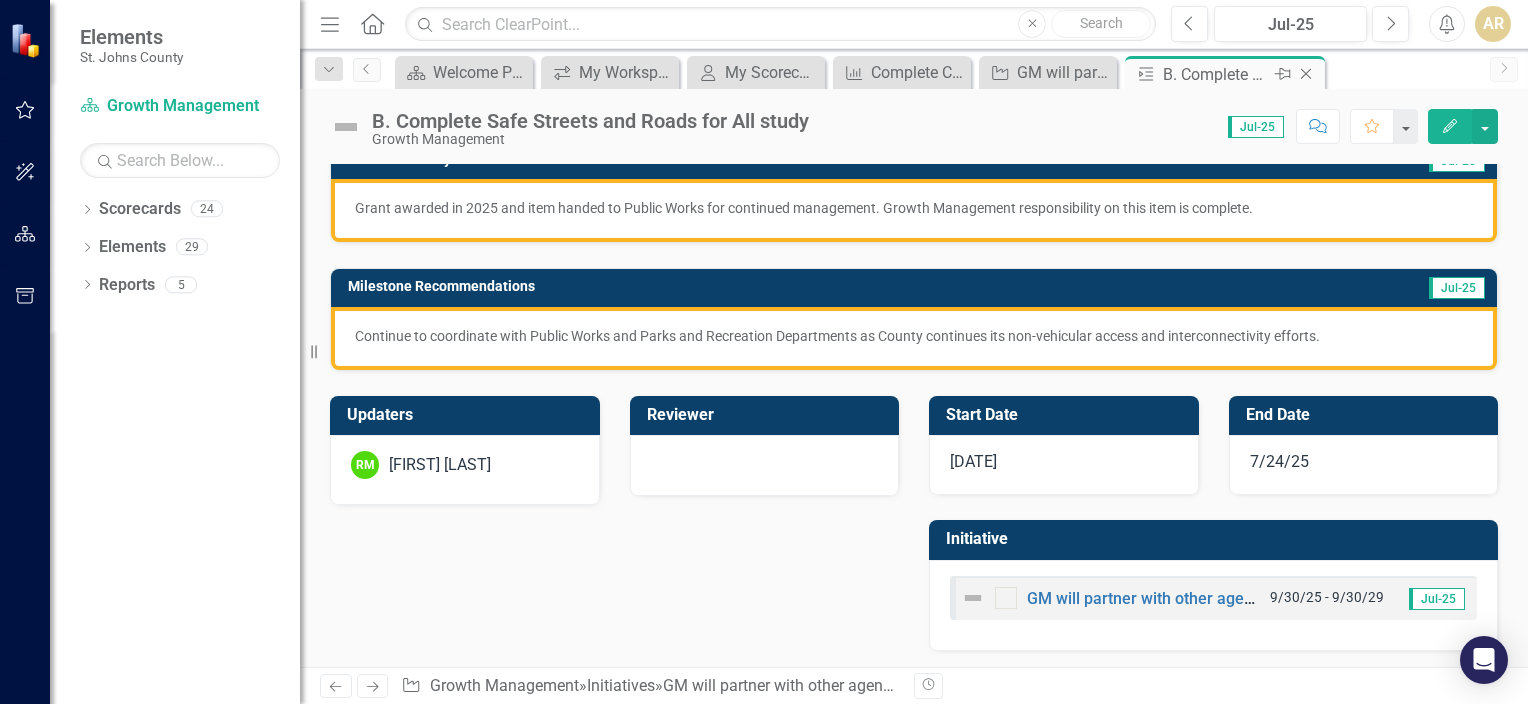 click on "Close" 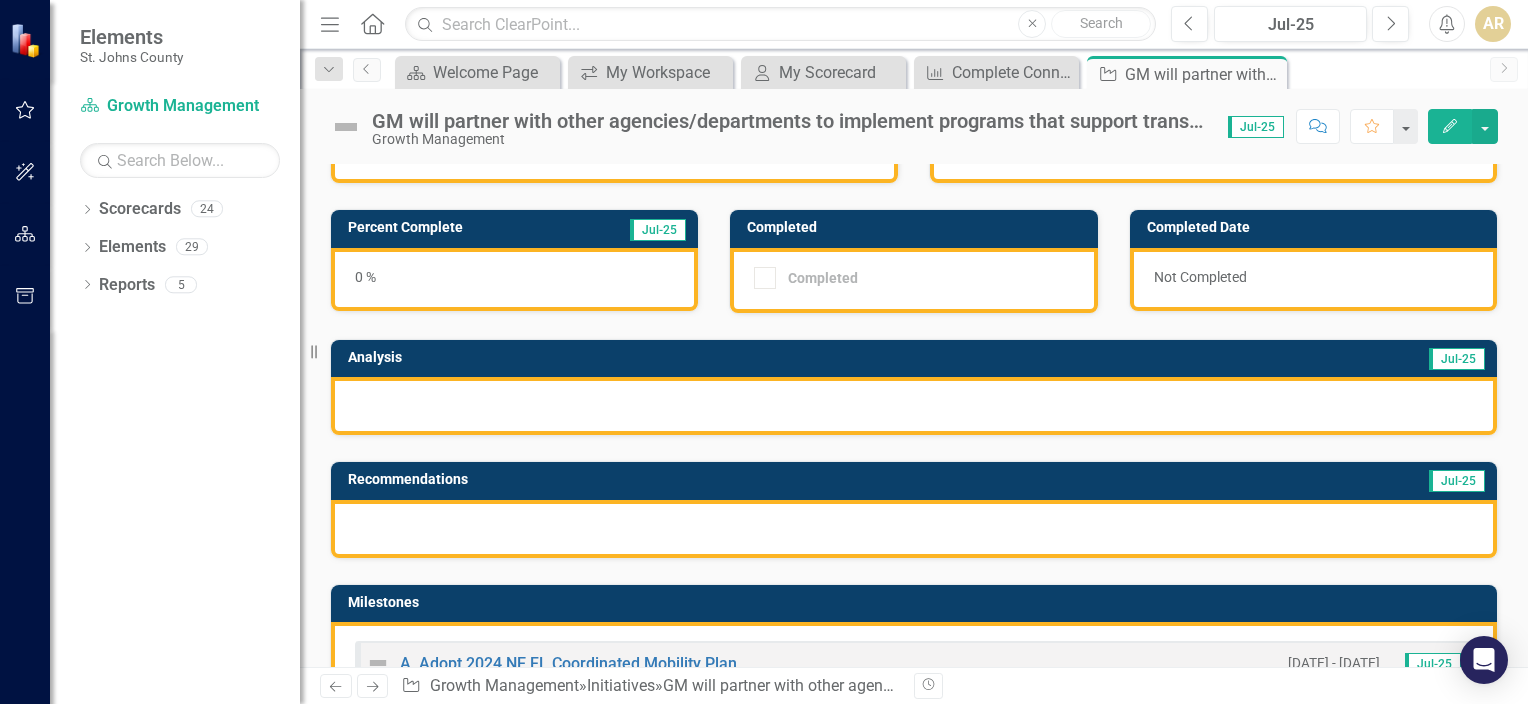 scroll, scrollTop: 300, scrollLeft: 0, axis: vertical 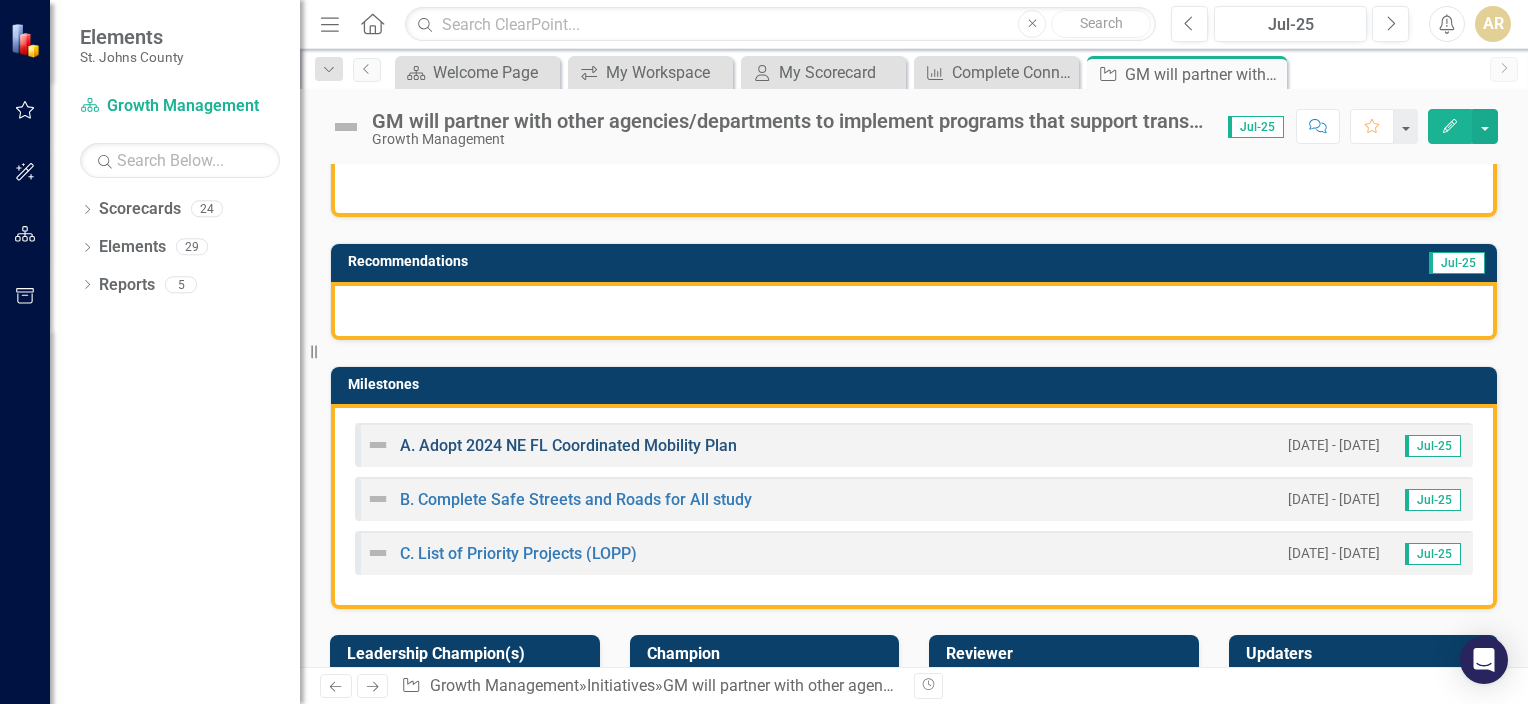 click on "A. Adopt 2024 NE FL Coordinated Mobility Plan" at bounding box center (568, 445) 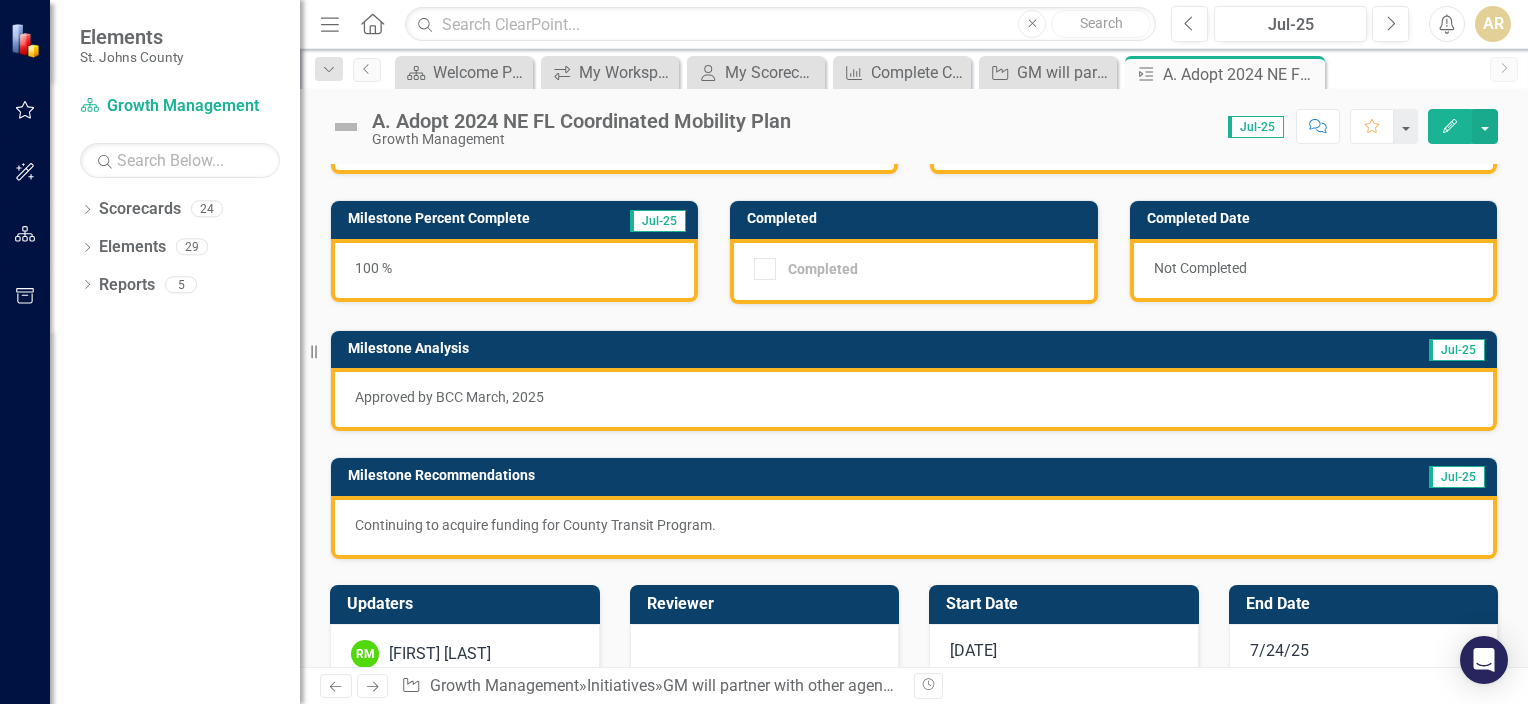 scroll, scrollTop: 280, scrollLeft: 0, axis: vertical 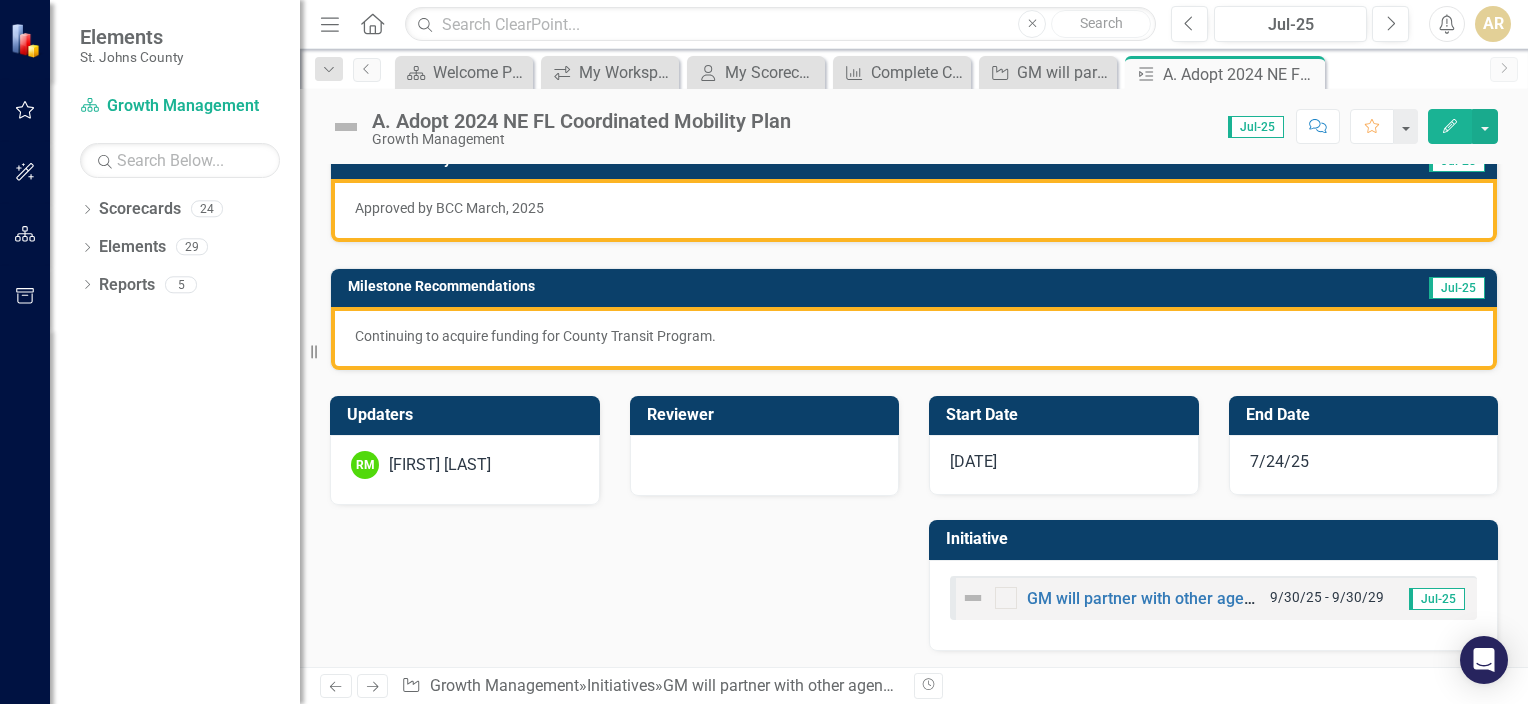 click on "Updaters RM Rachel Morris Reviewer Start Date 6/24/25 End Date 7/24/25 Initiative GM will partner with other agencies/departments to implement programs that support transportation mobility connectivity. 9/30/25 - 9/30/29 Jul-25" at bounding box center (914, 511) 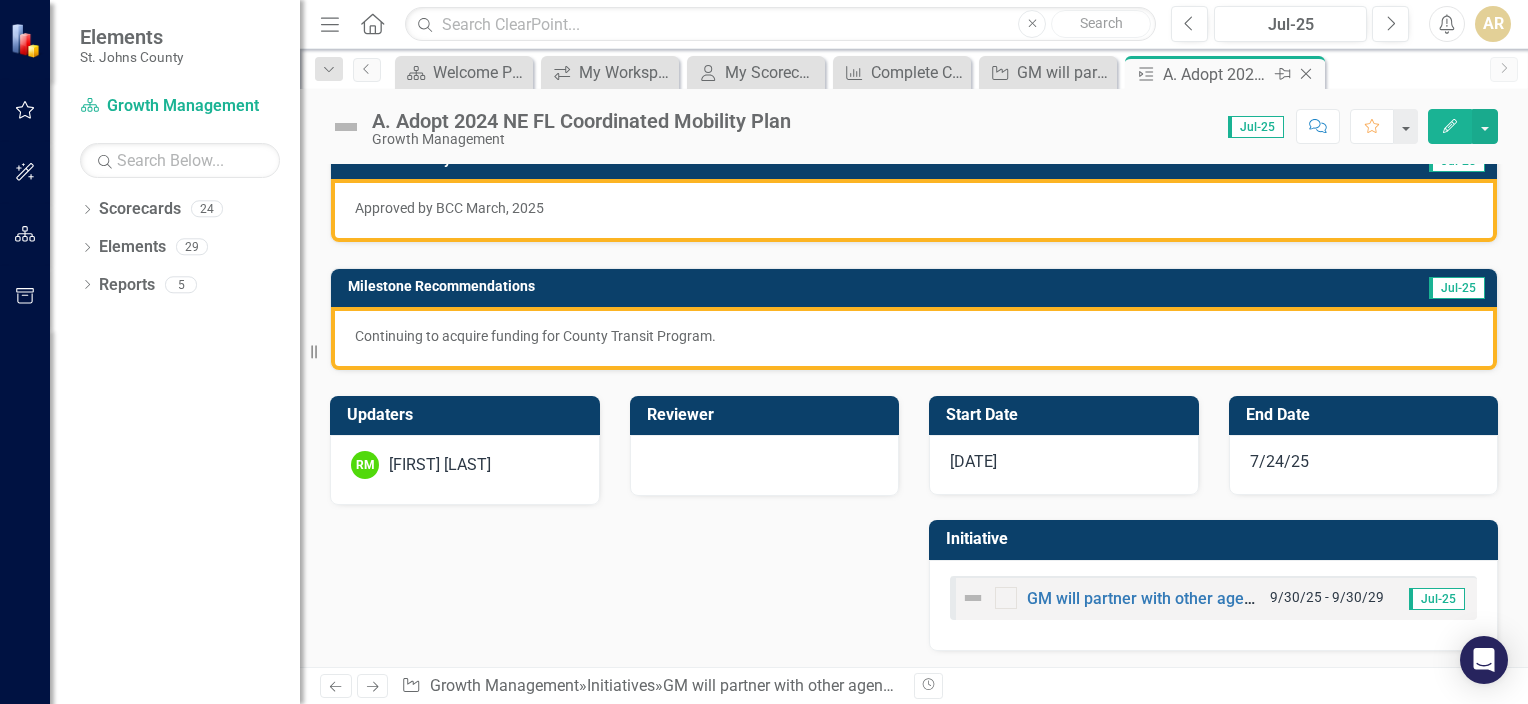 click on "Close" 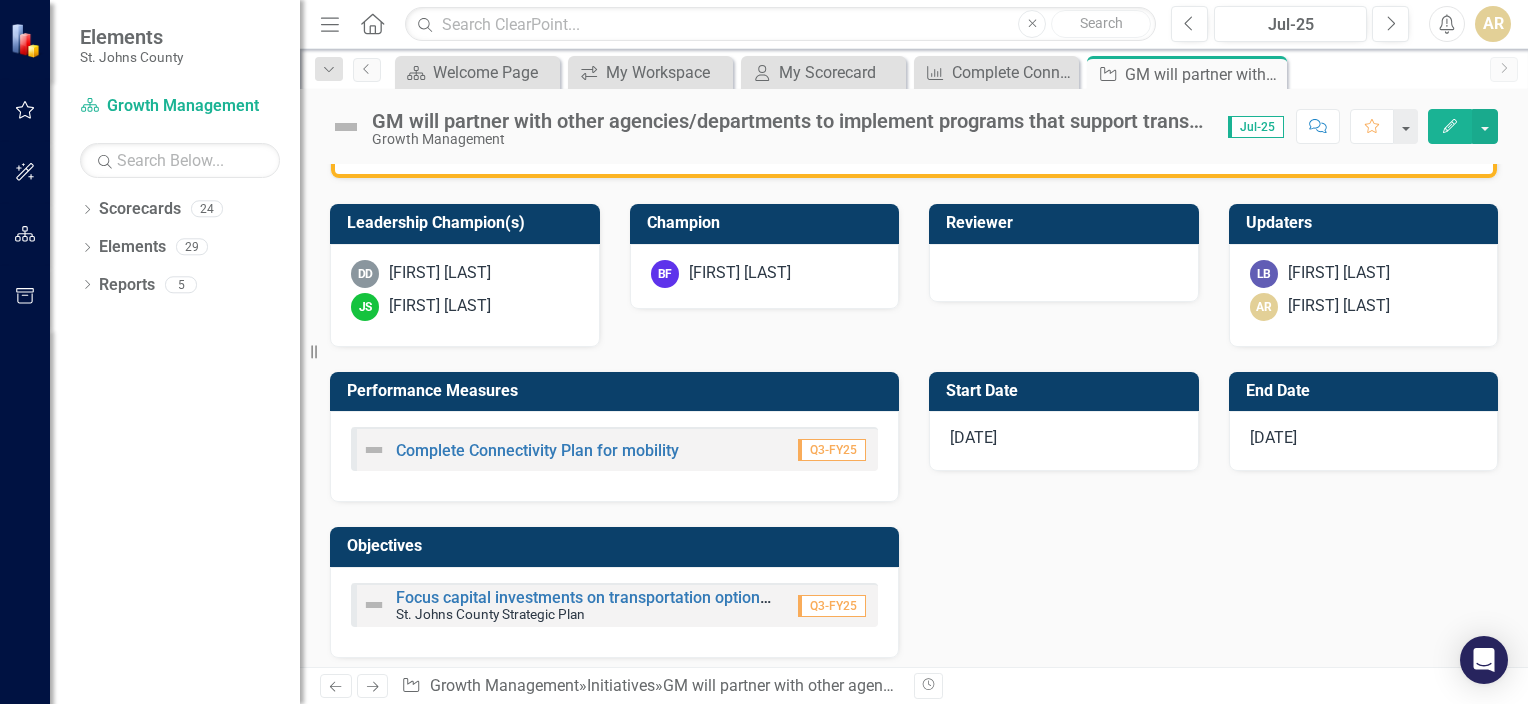 scroll, scrollTop: 700, scrollLeft: 0, axis: vertical 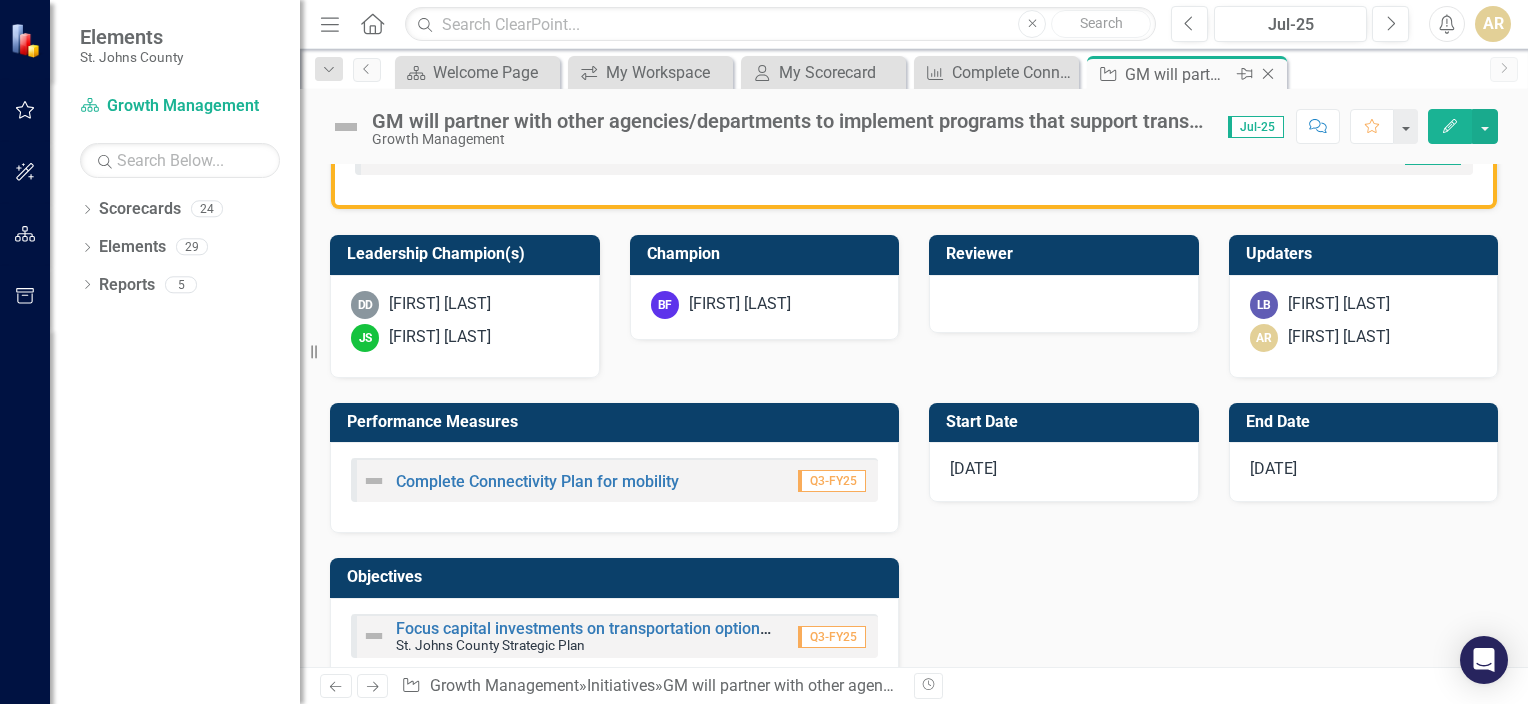 click on "Close" 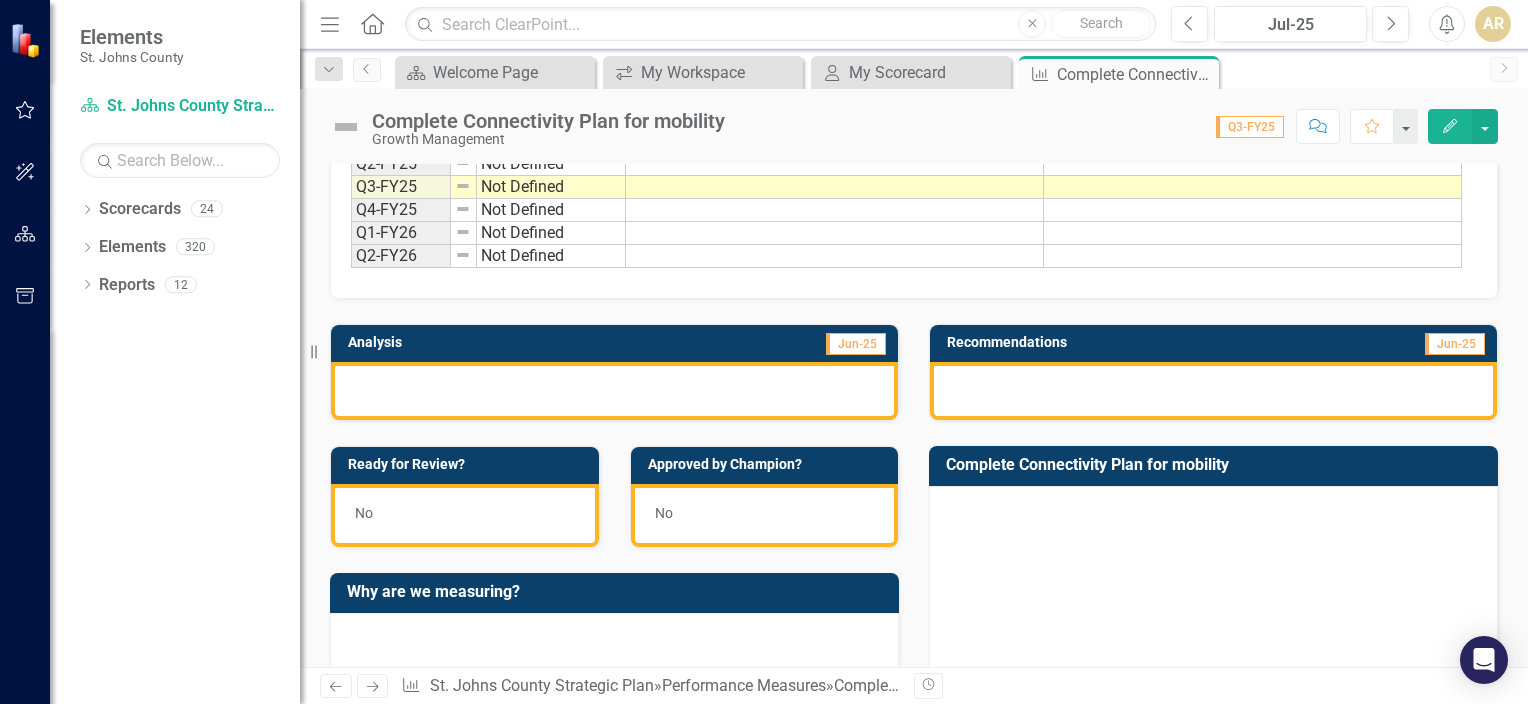 scroll, scrollTop: 200, scrollLeft: 0, axis: vertical 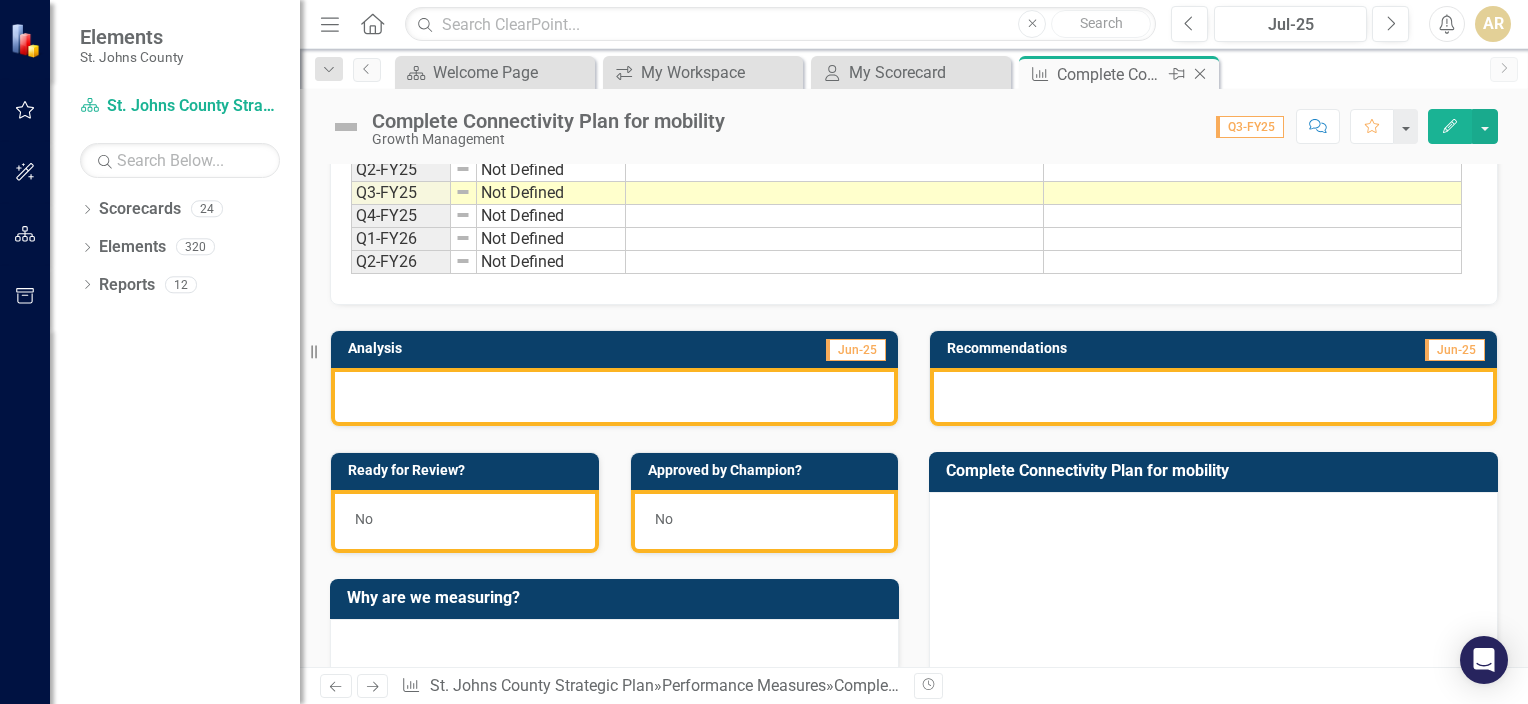 click on "Close" 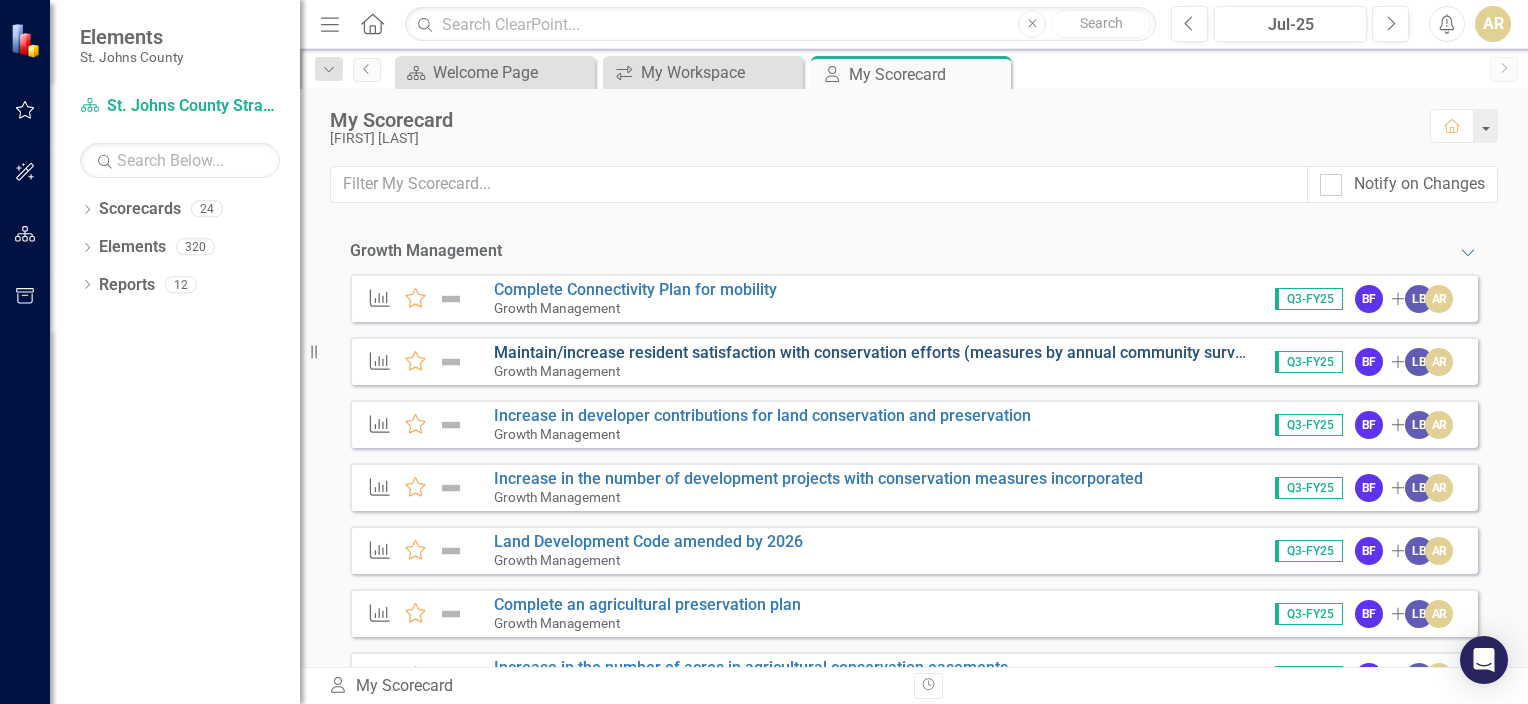 click on "Maintain/increase resident satisfaction with conservation efforts (measures by annual community survey)" at bounding box center [876, 352] 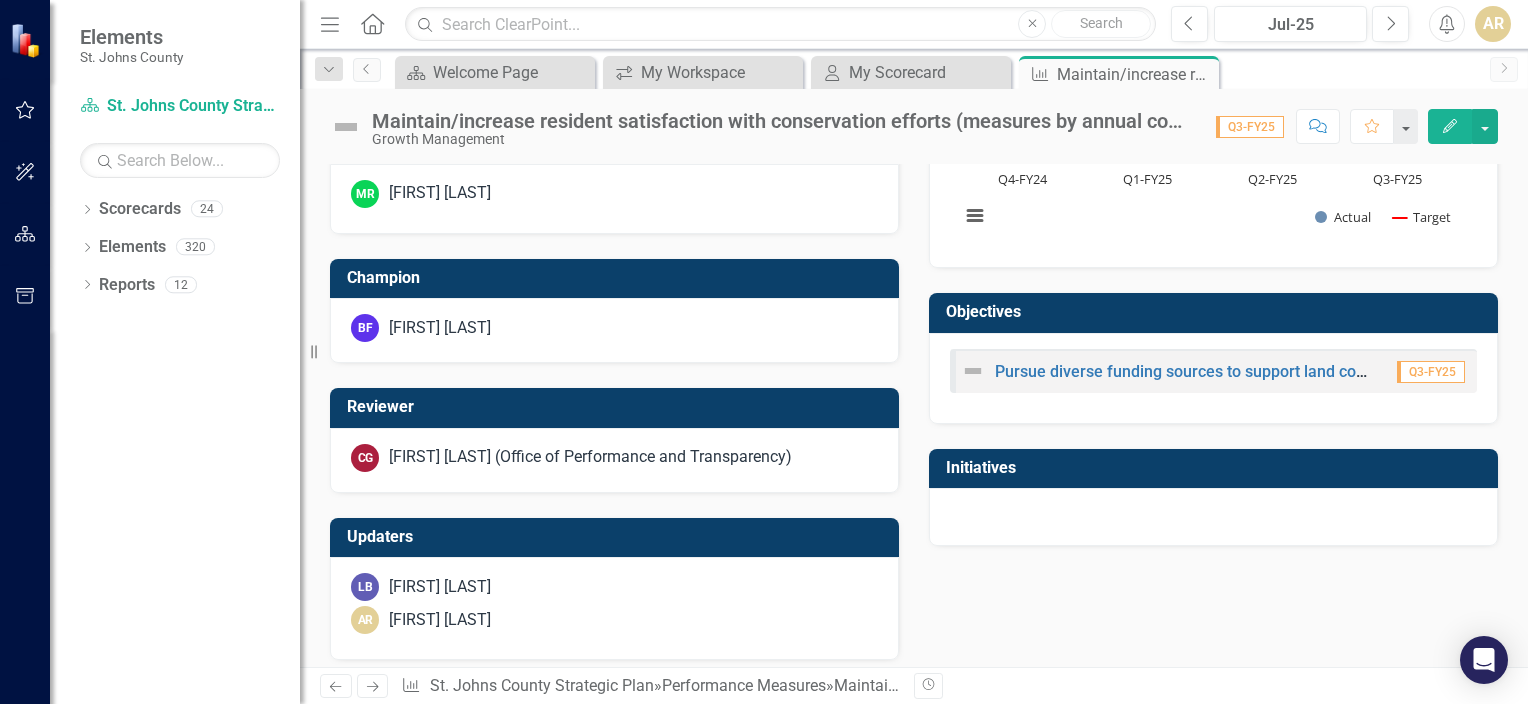 scroll, scrollTop: 788, scrollLeft: 0, axis: vertical 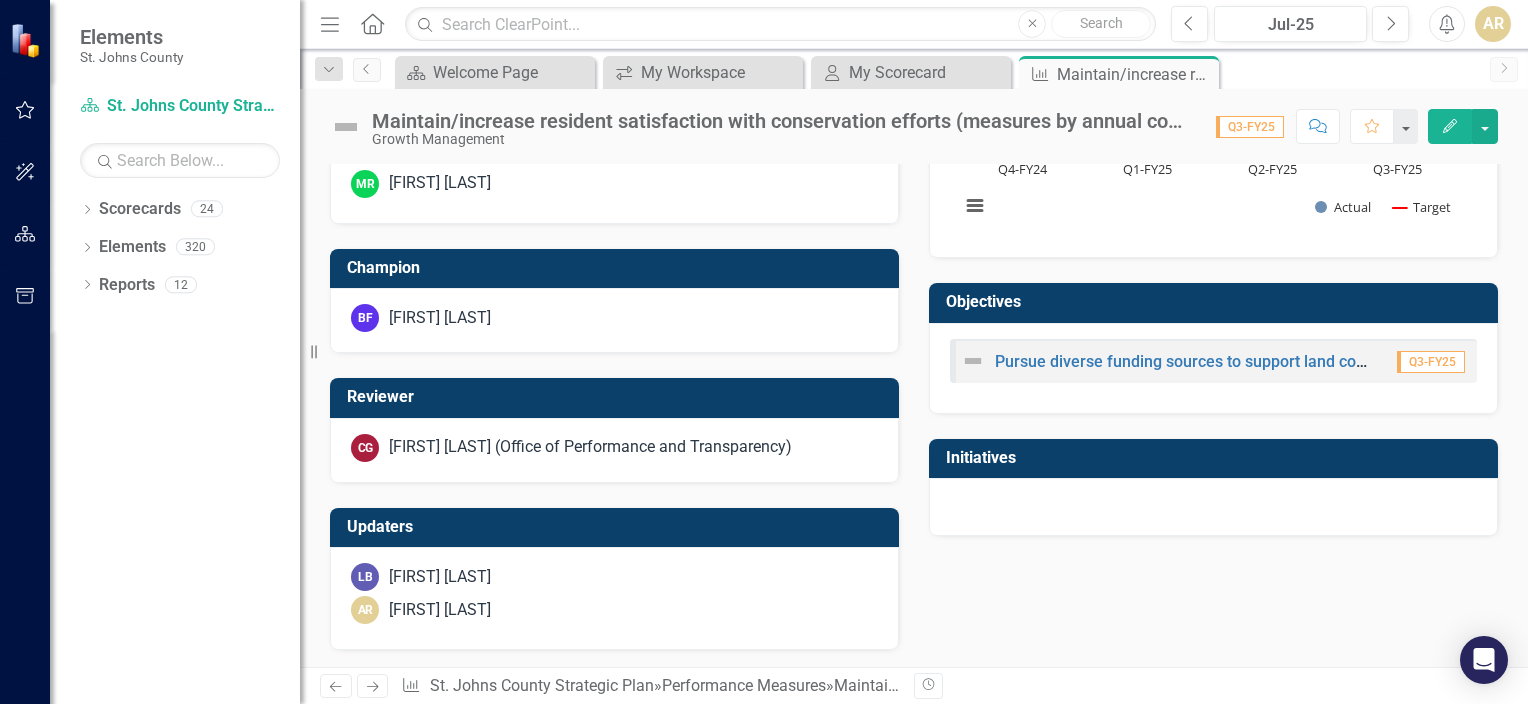 click at bounding box center [1213, 507] 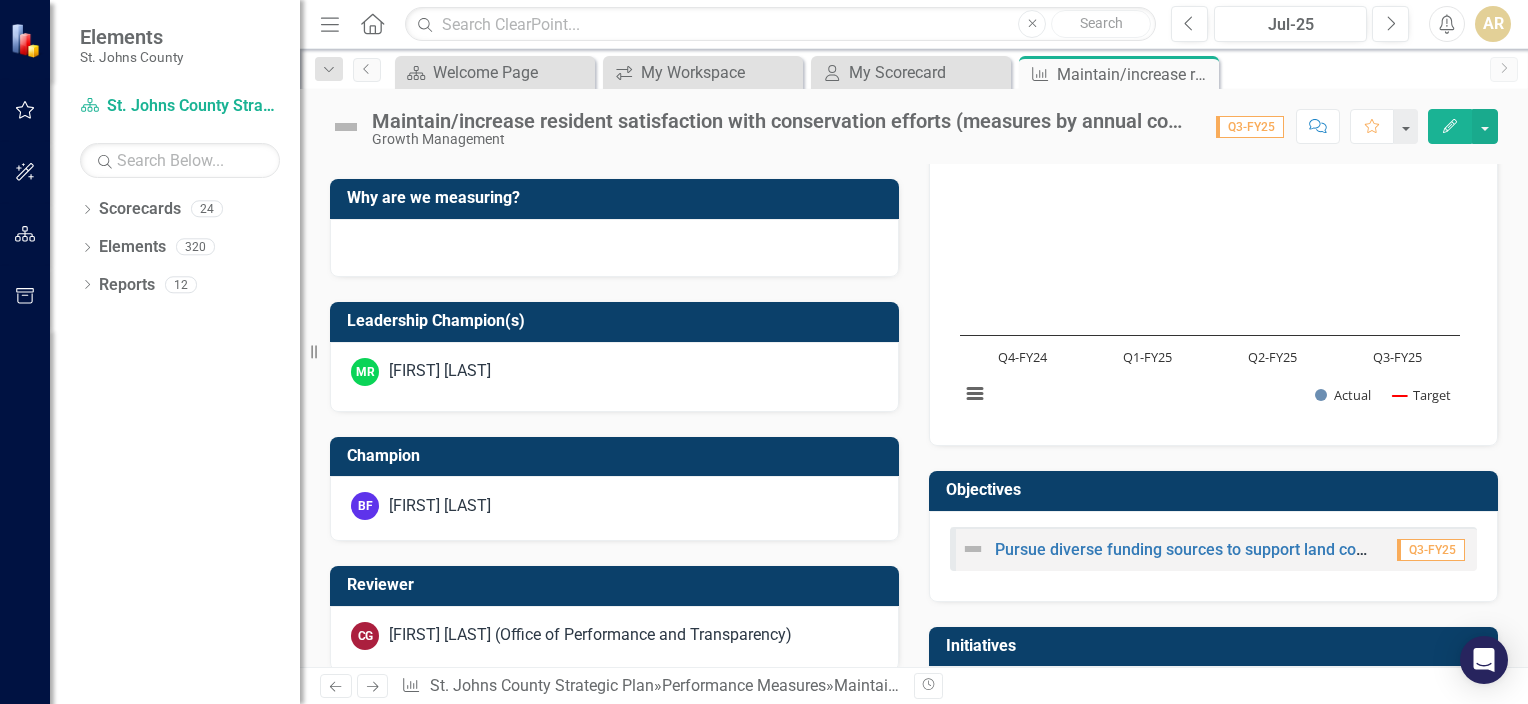 scroll, scrollTop: 788, scrollLeft: 0, axis: vertical 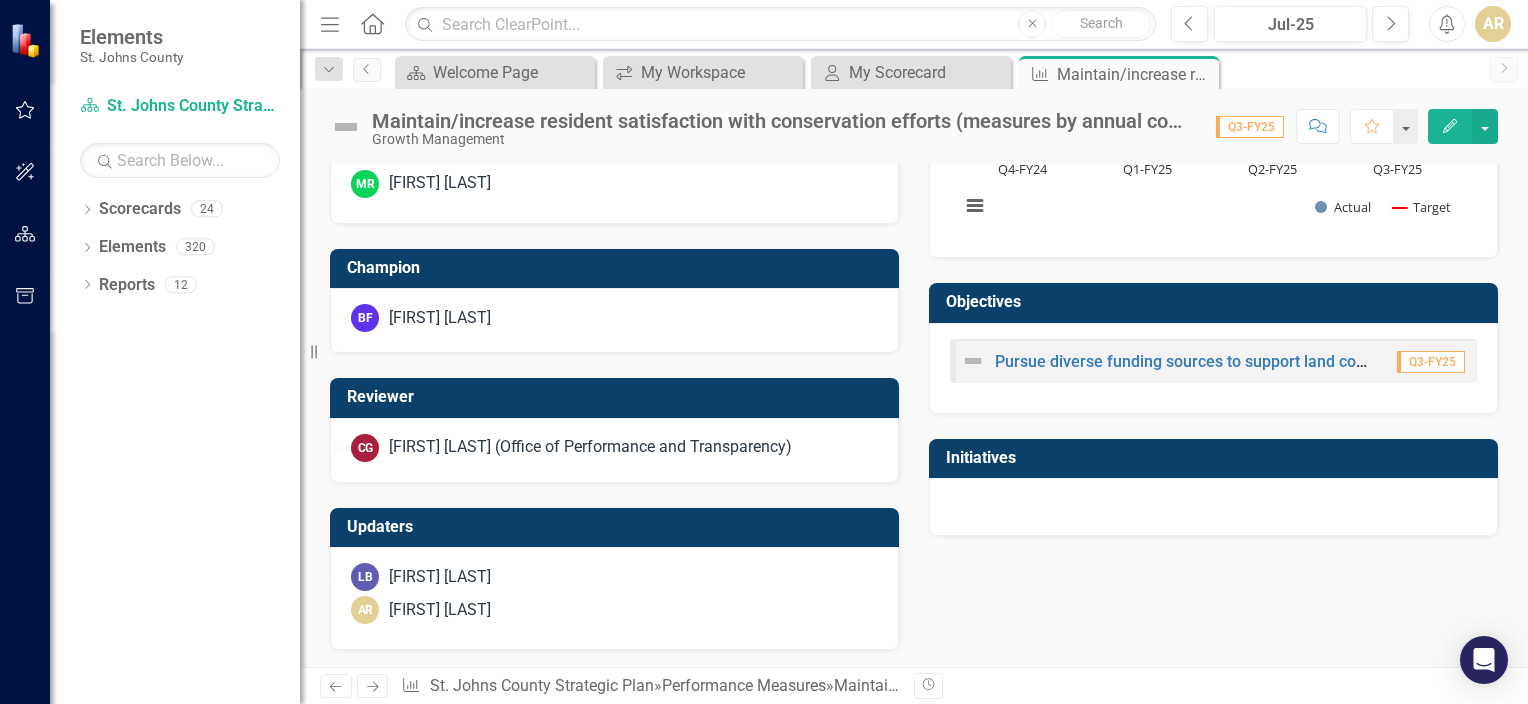 click at bounding box center (346, 127) 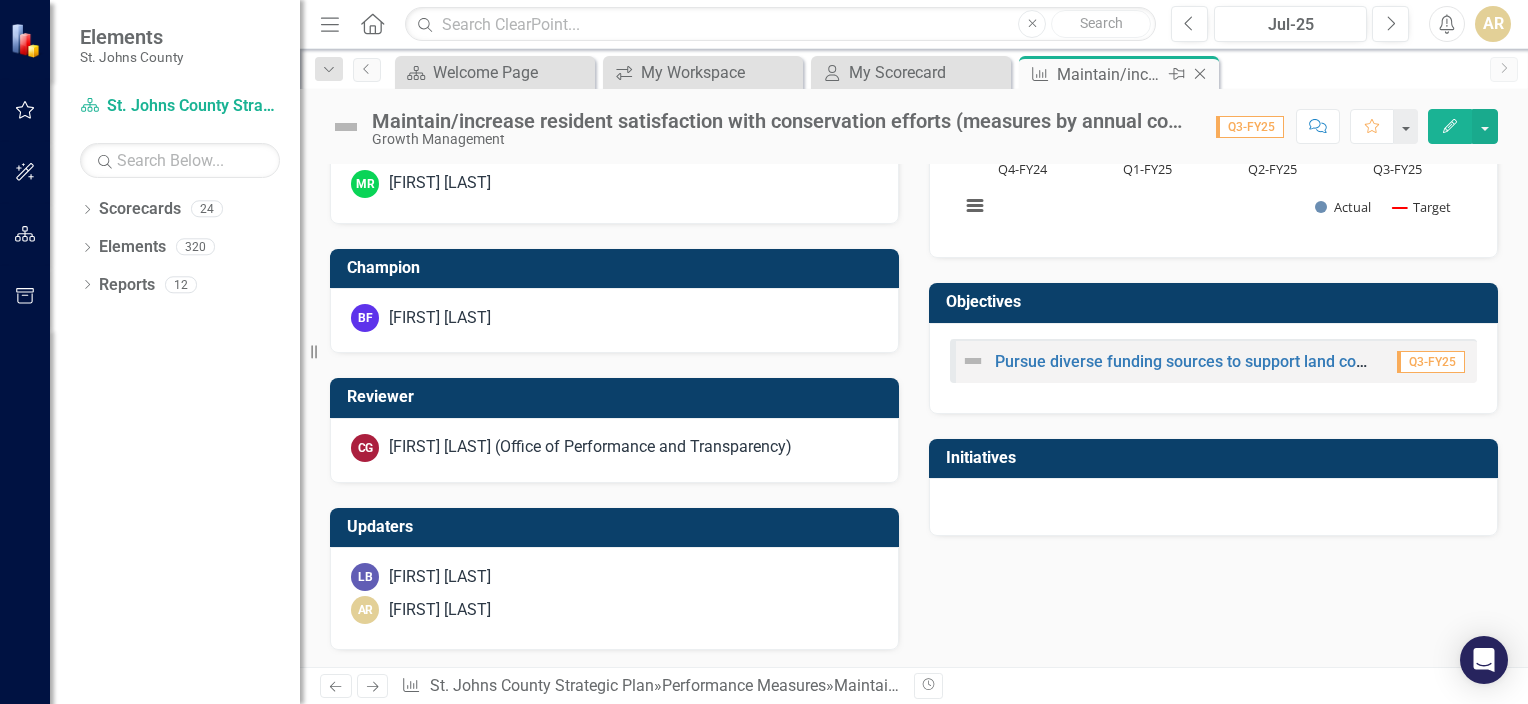 click on "Close" 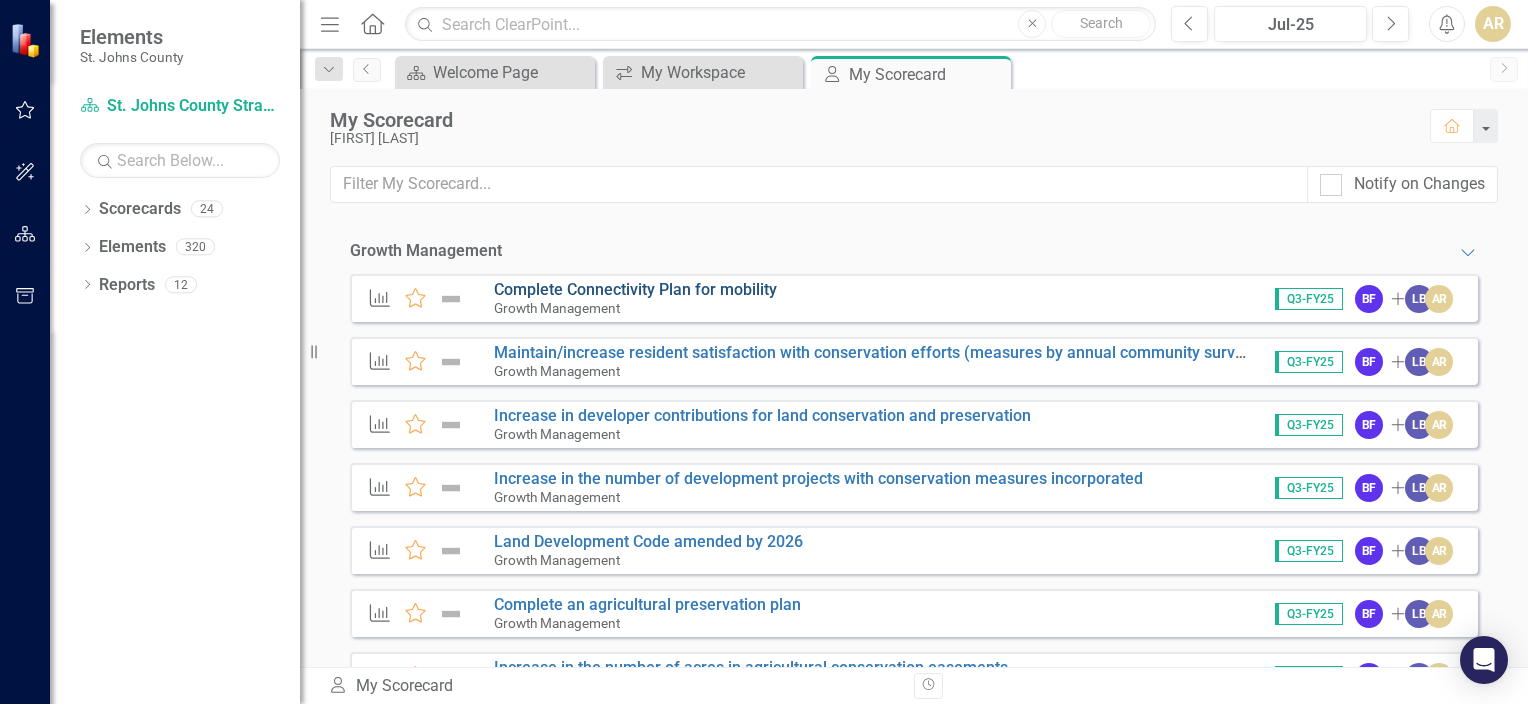 click on "Complete Connectivity Plan for mobility" at bounding box center (635, 289) 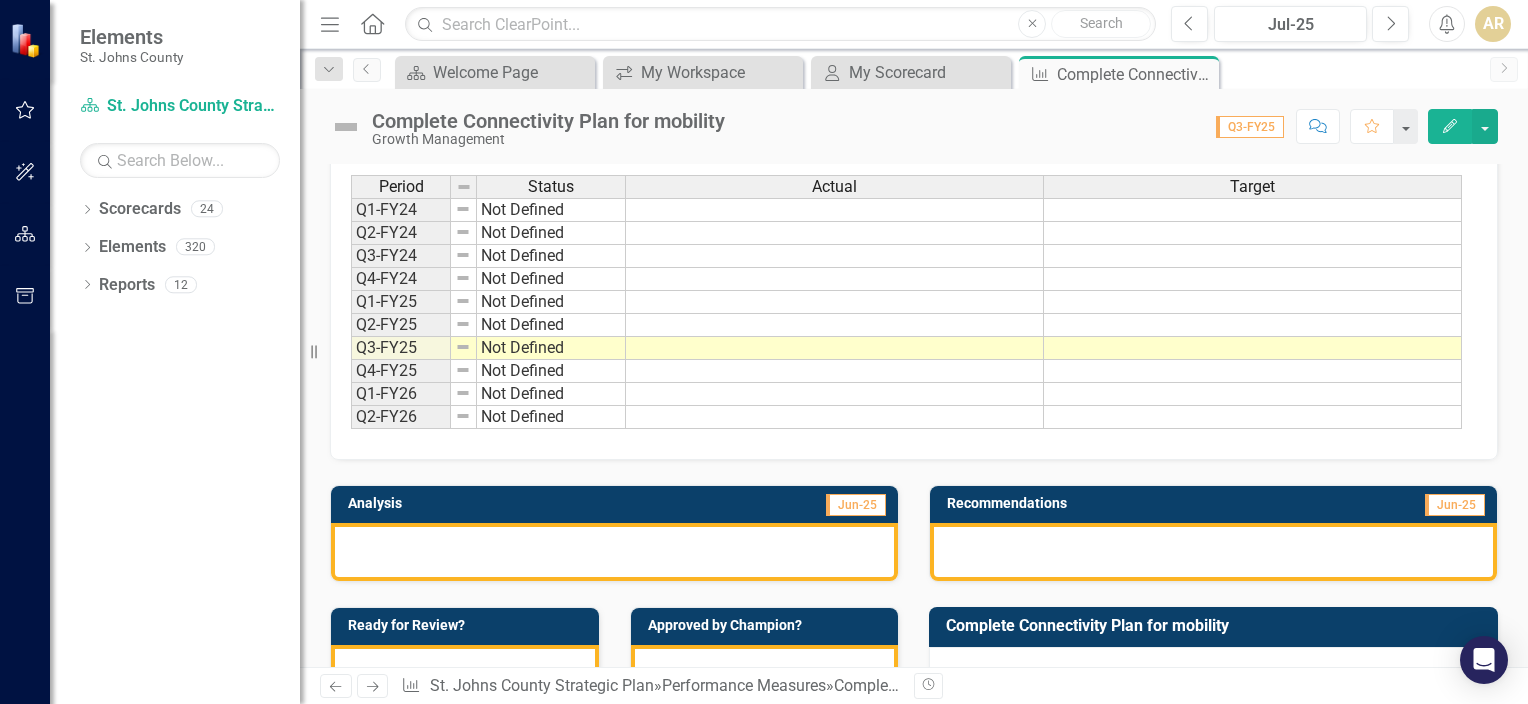 scroll, scrollTop: 0, scrollLeft: 0, axis: both 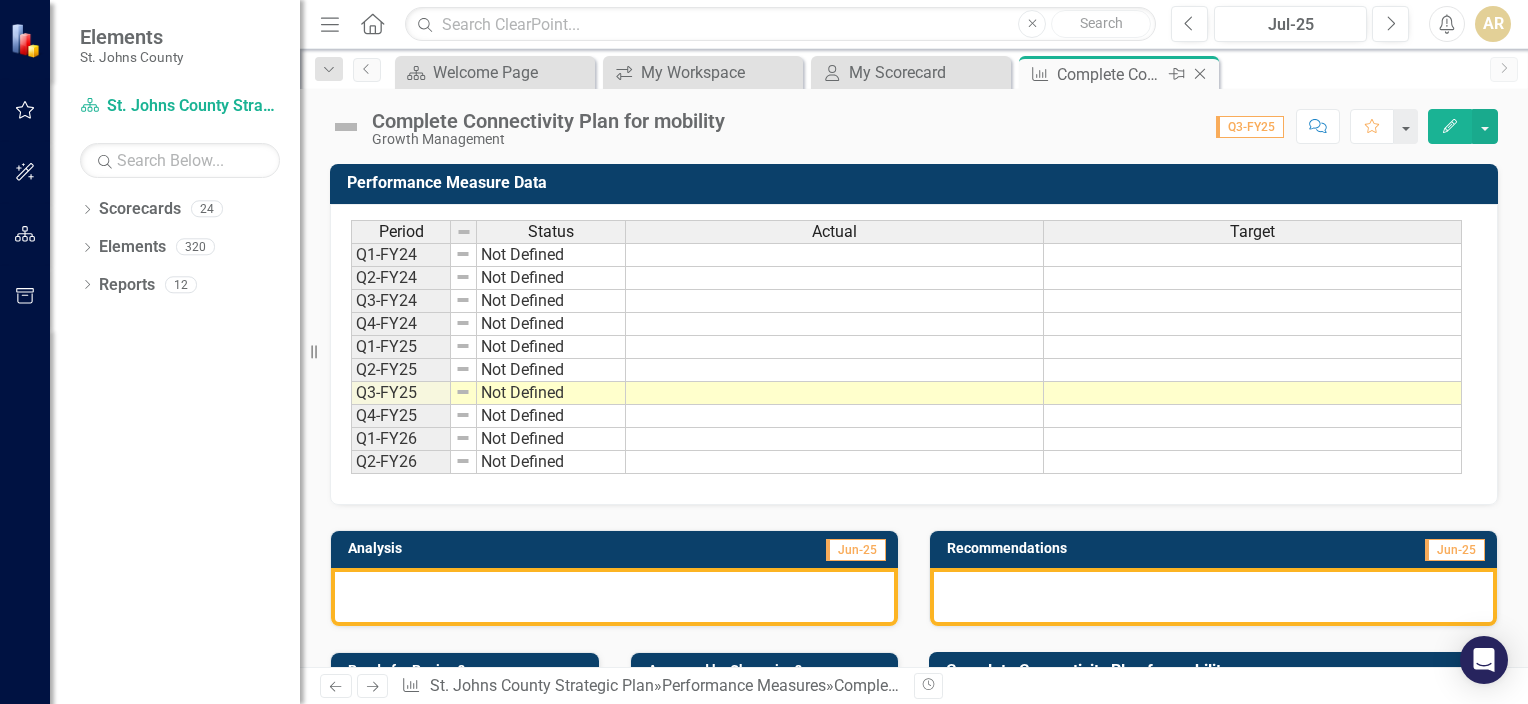click on "Close" 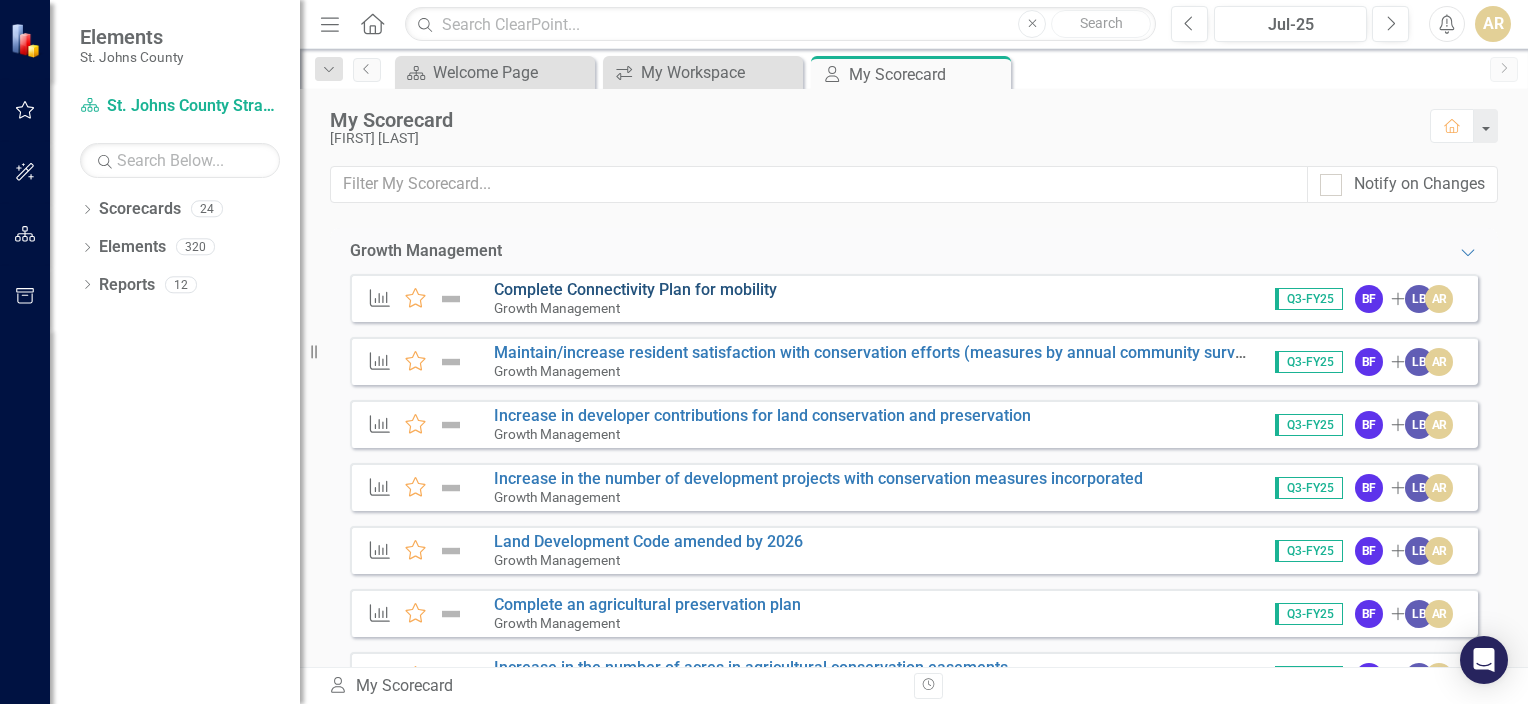 click on "Complete Connectivity Plan for mobility" at bounding box center [635, 289] 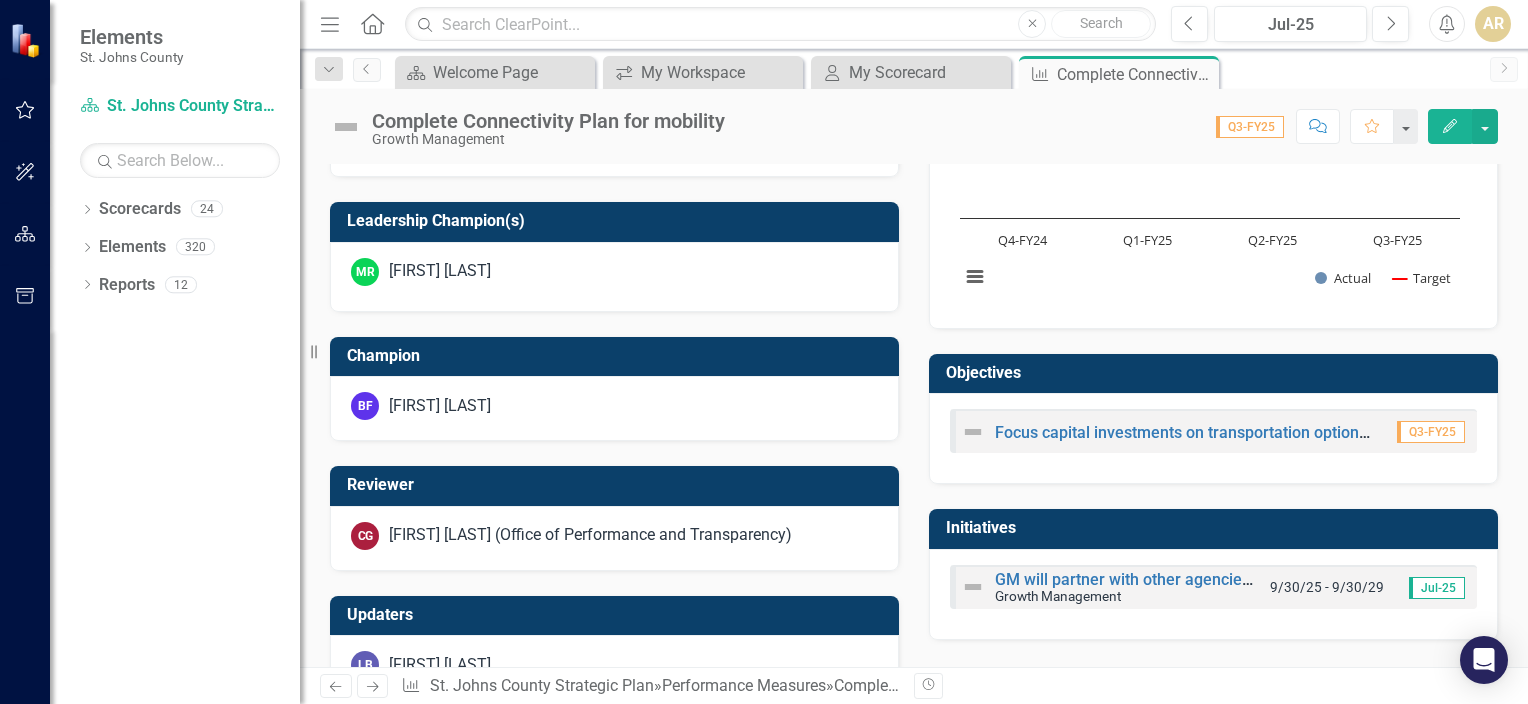 scroll, scrollTop: 788, scrollLeft: 0, axis: vertical 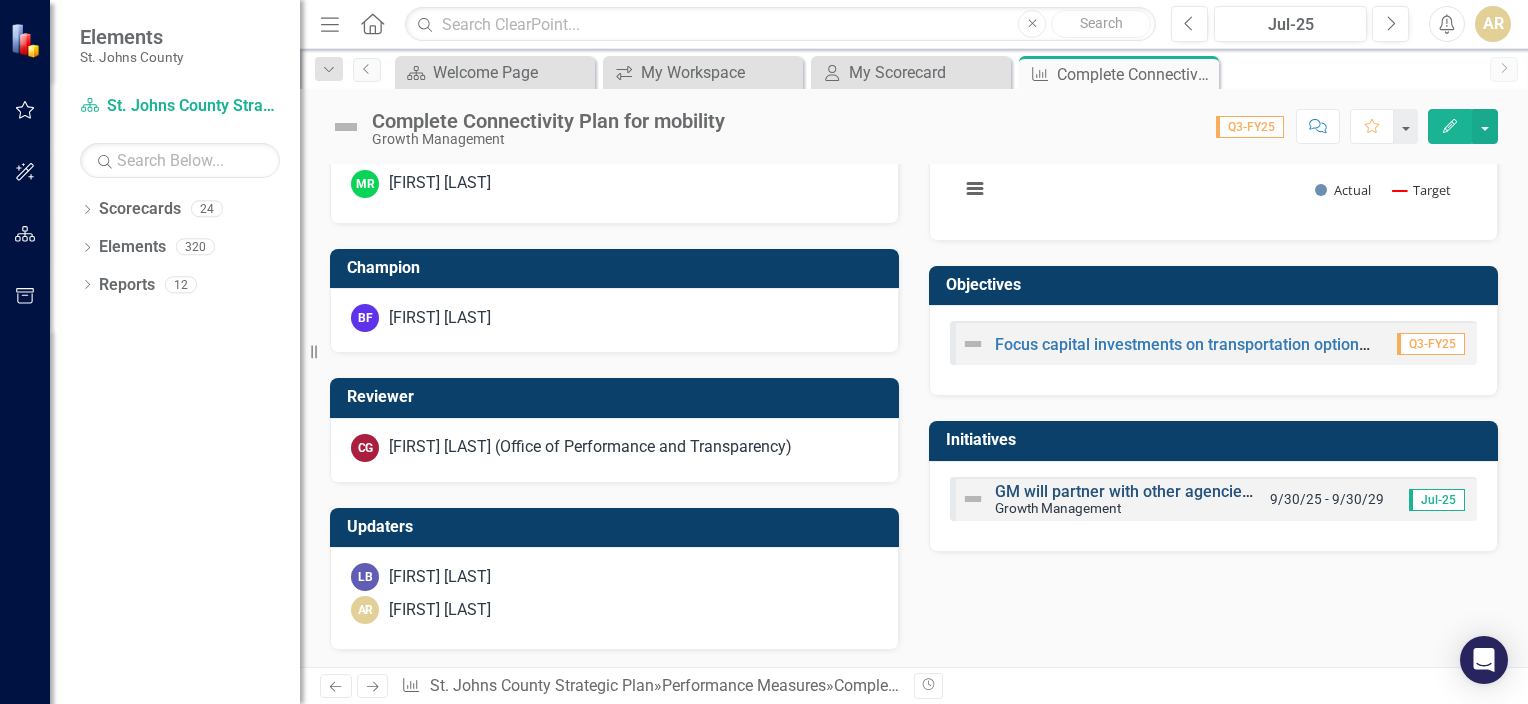 click on "GM will partner with other agencies/departments to implement programs that support transportation mobility connectivity." at bounding box center [1433, 491] 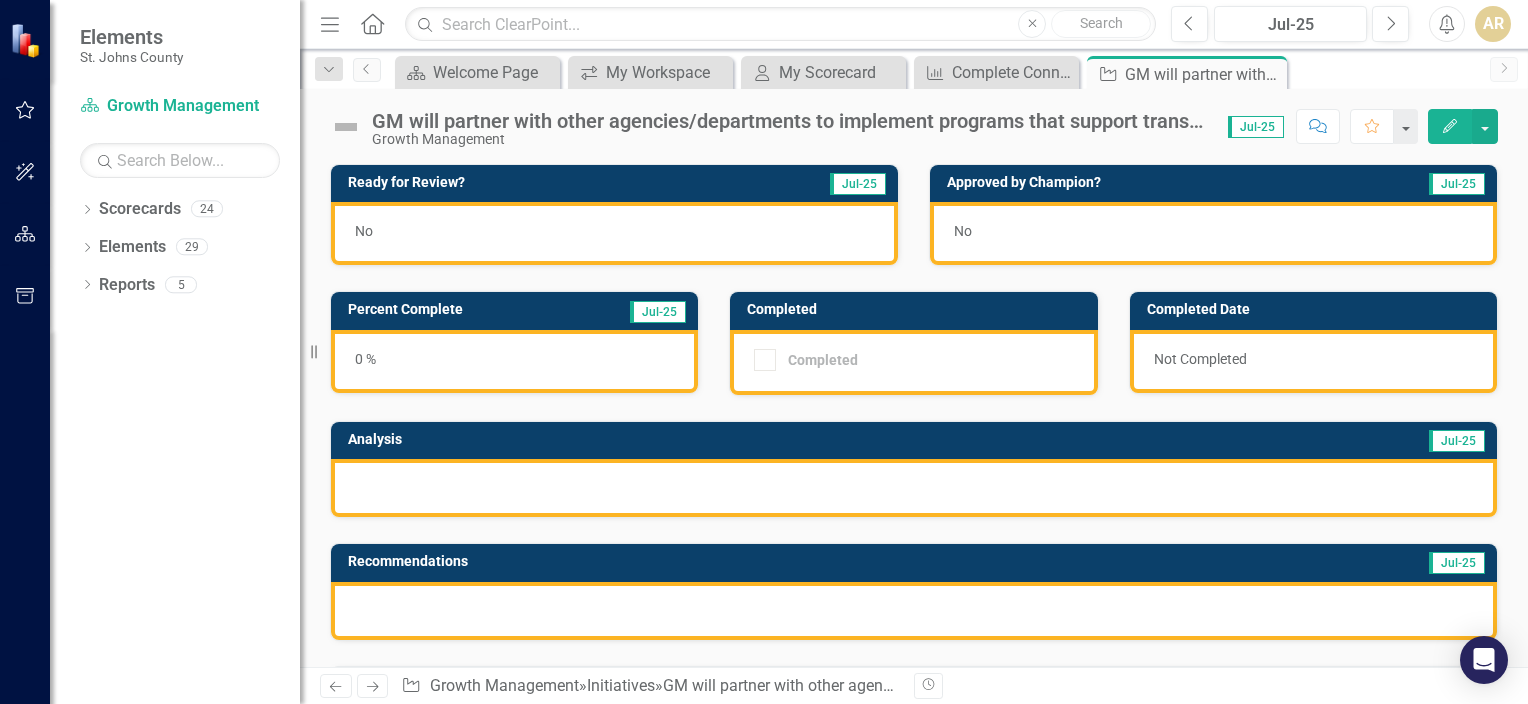 scroll, scrollTop: 500, scrollLeft: 0, axis: vertical 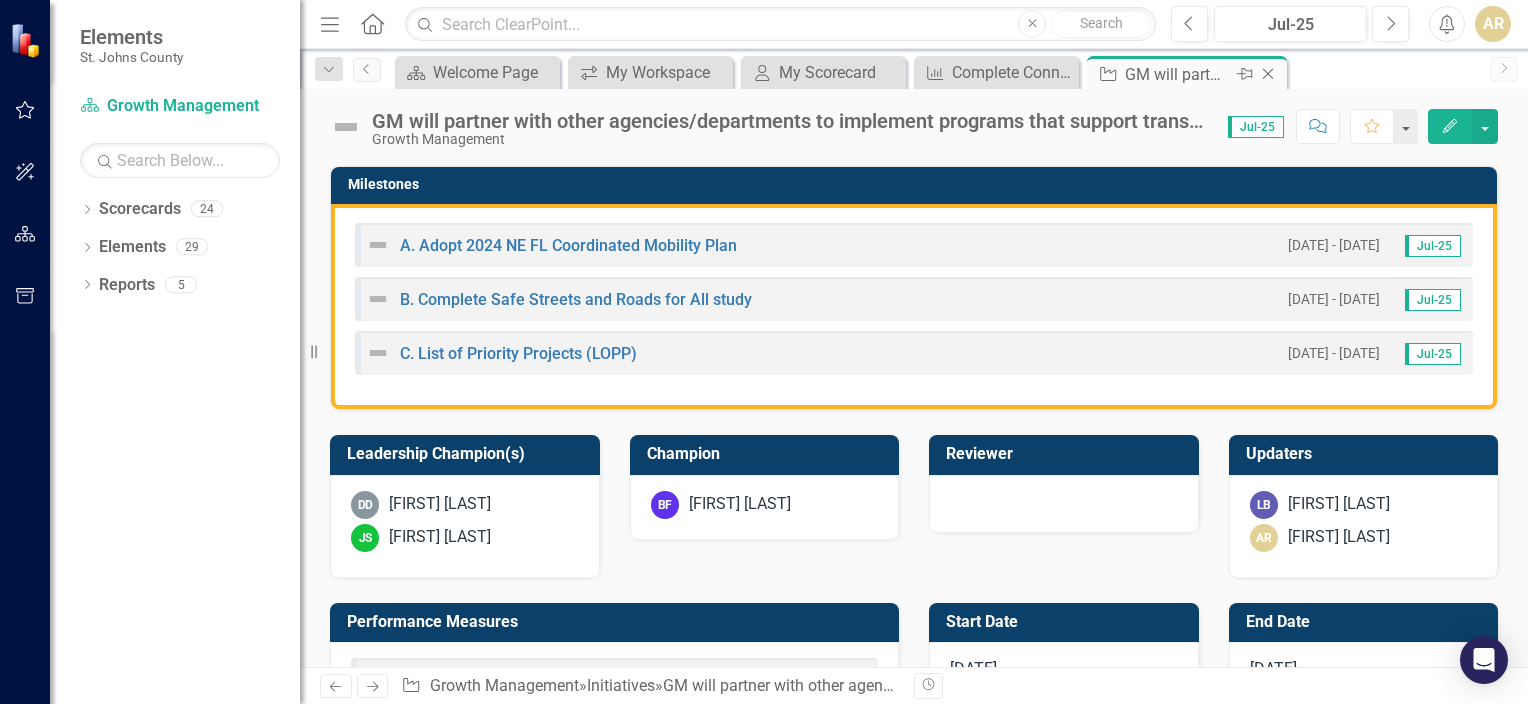 click on "Close" 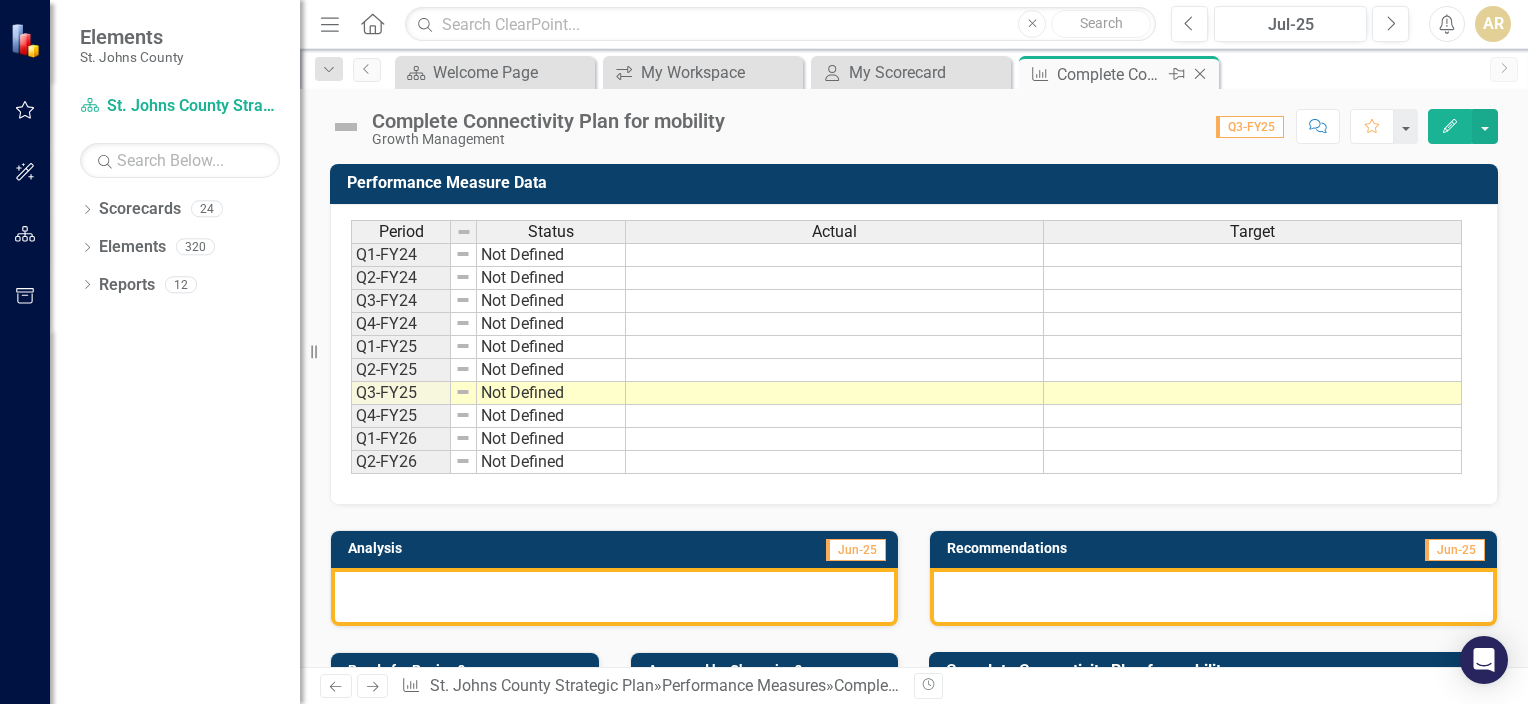 click on "Close" 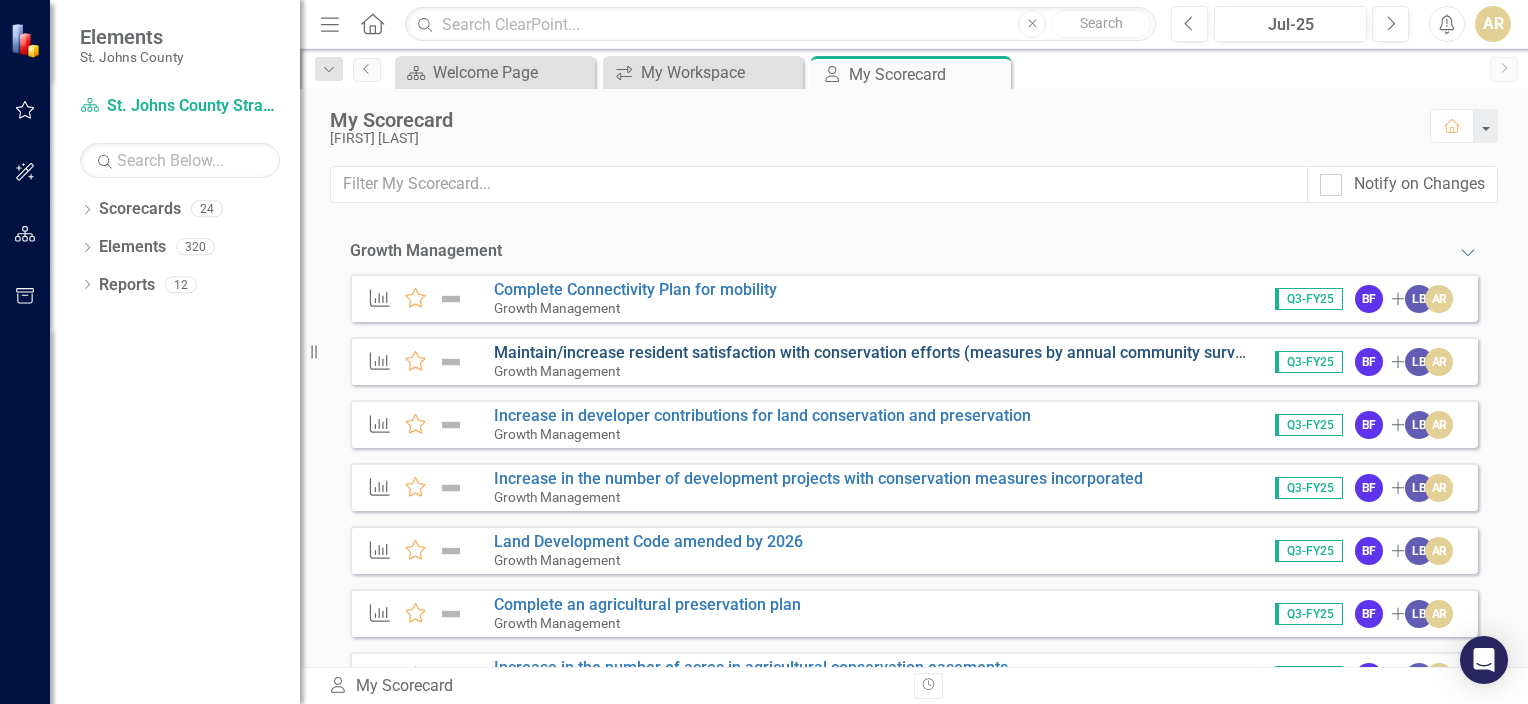 click on "Maintain/increase resident satisfaction with conservation efforts (measures by annual community survey)" at bounding box center [876, 352] 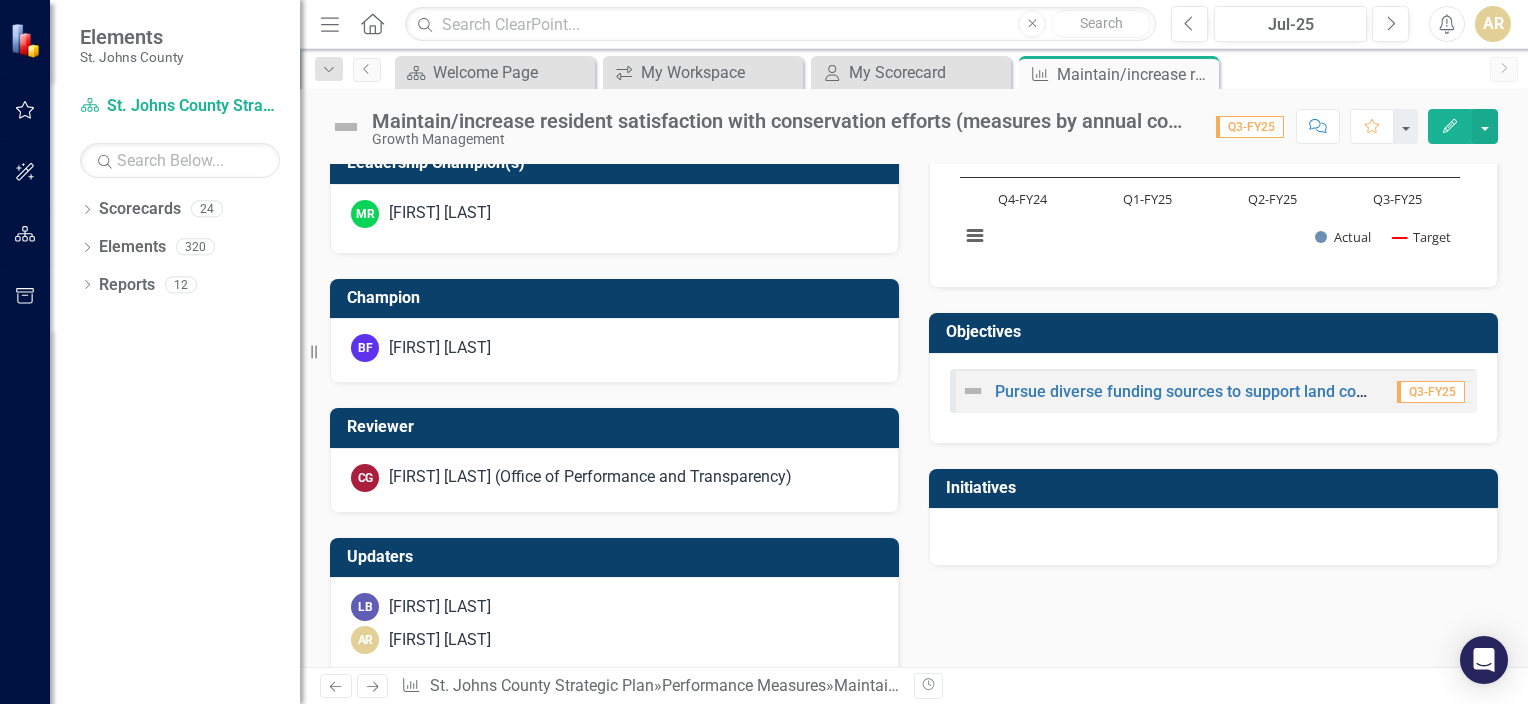 scroll, scrollTop: 788, scrollLeft: 0, axis: vertical 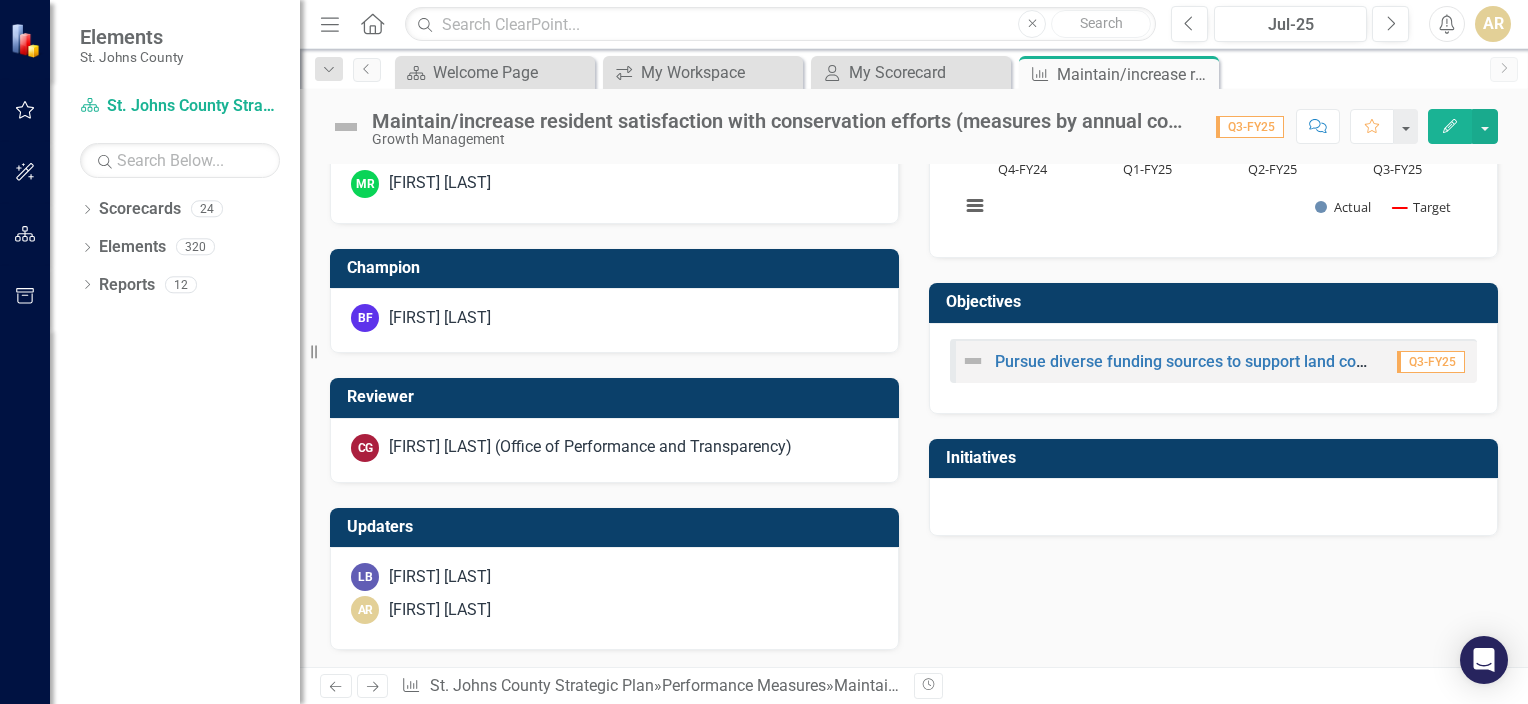 click at bounding box center [1213, 507] 